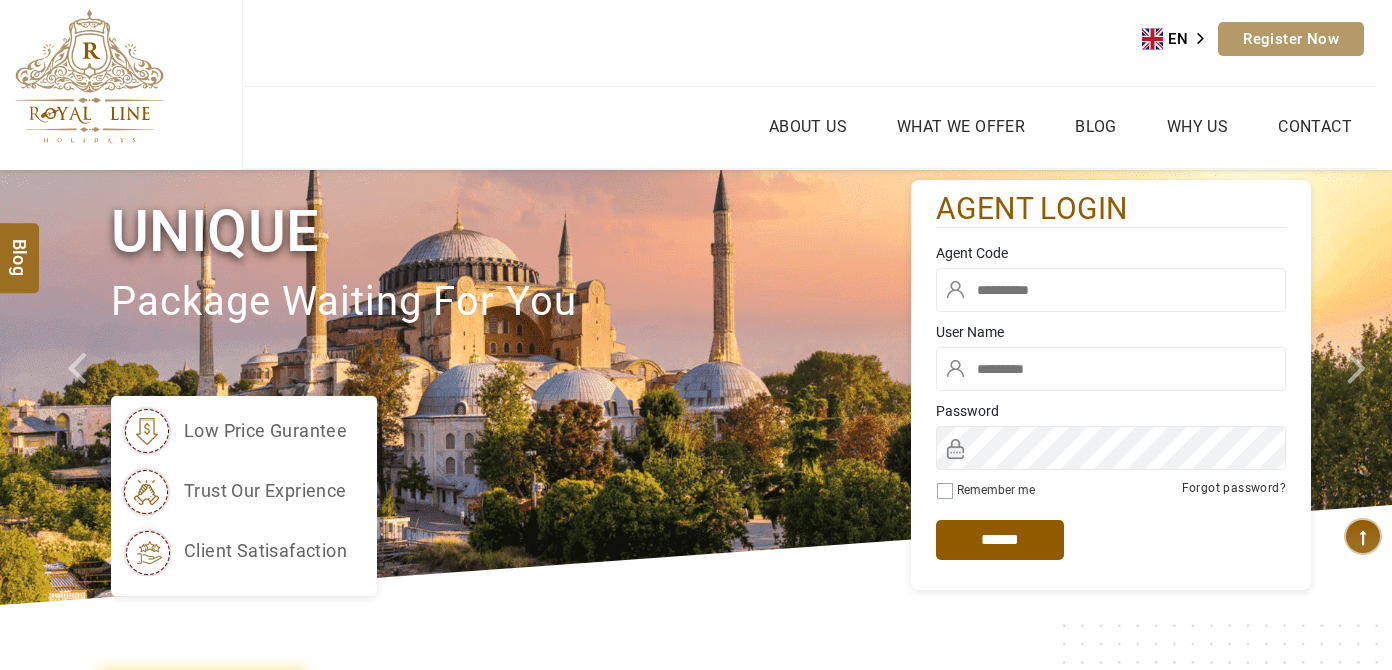 scroll, scrollTop: 0, scrollLeft: 0, axis: both 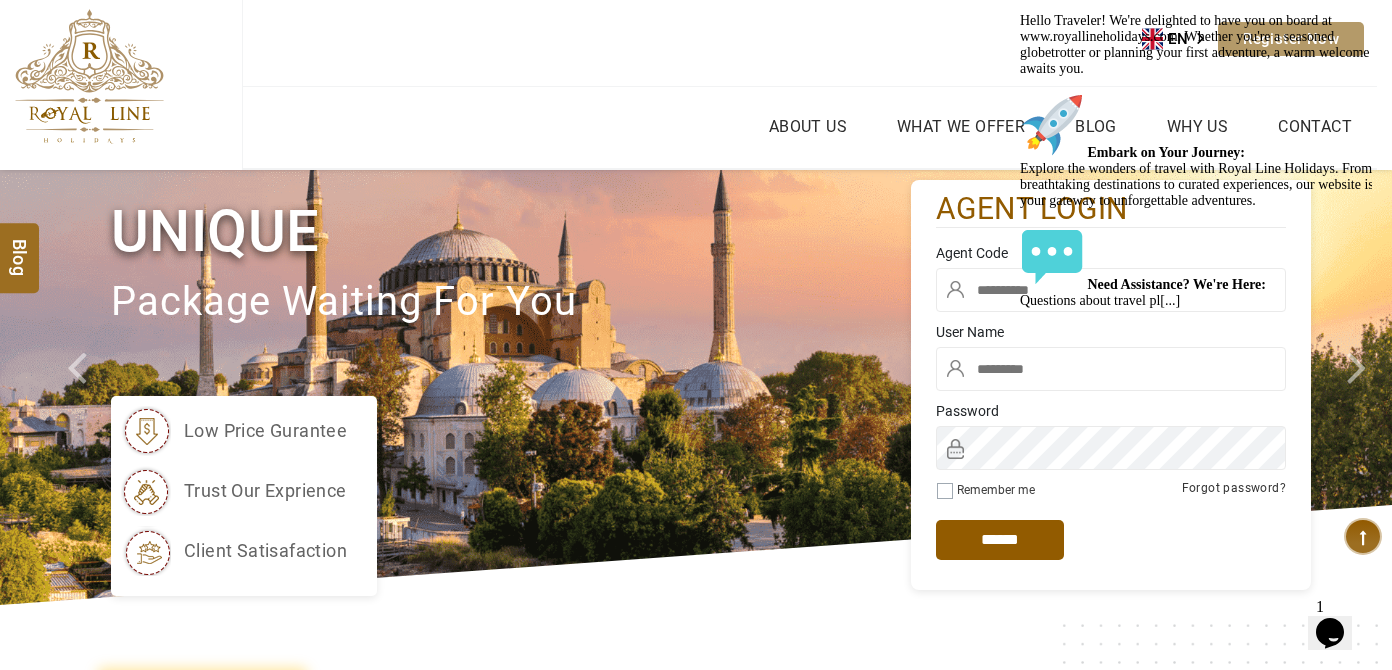 click on "Welcome to Royal Line Holidays!  Hello Traveler! We're delighted to have you on board at www.royallineholidays.com. Whether you're a seasoned globetrotter or planning your first adventure, a warm welcome awaits you.   Embark on Your Journey: Explore the wonders of travel with Royal Line Holidays. From breathtaking destinations to curated experiences, our website is your gateway to unforgettable adventures.   Need Assistance? We're Here: Questions about travel pl[...]" at bounding box center (1200, 119) 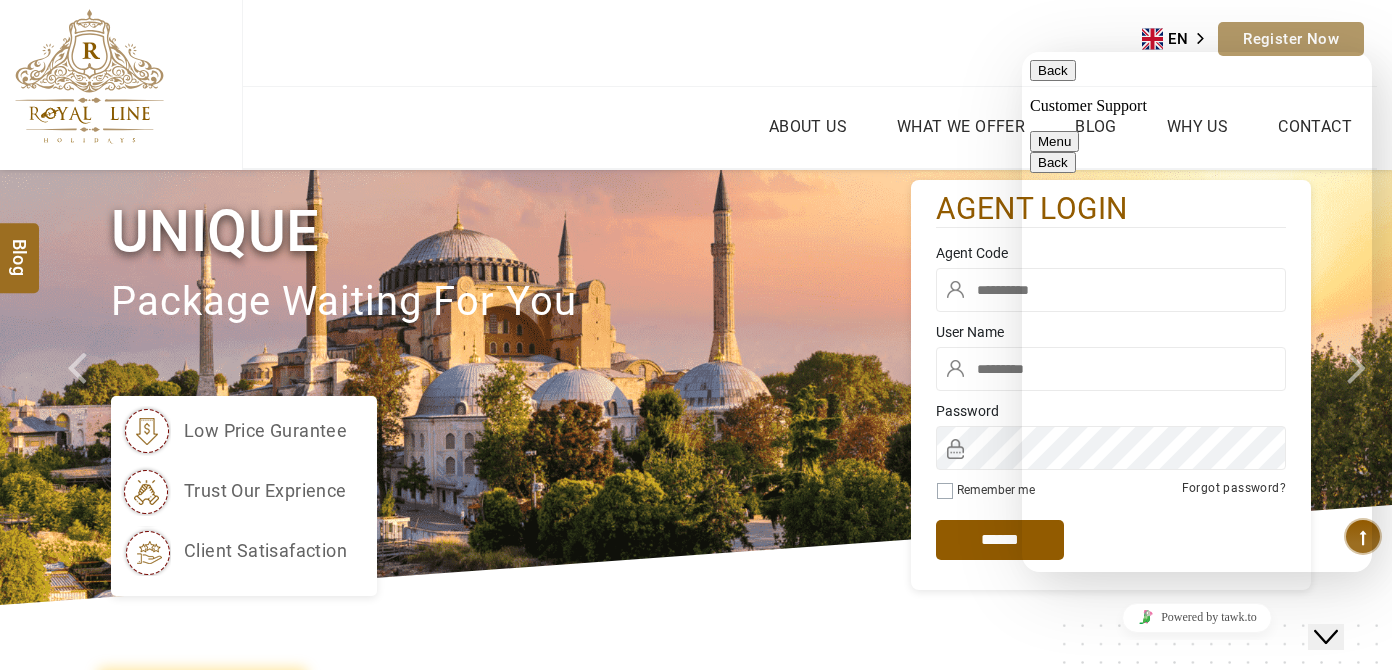 scroll, scrollTop: 262, scrollLeft: 0, axis: vertical 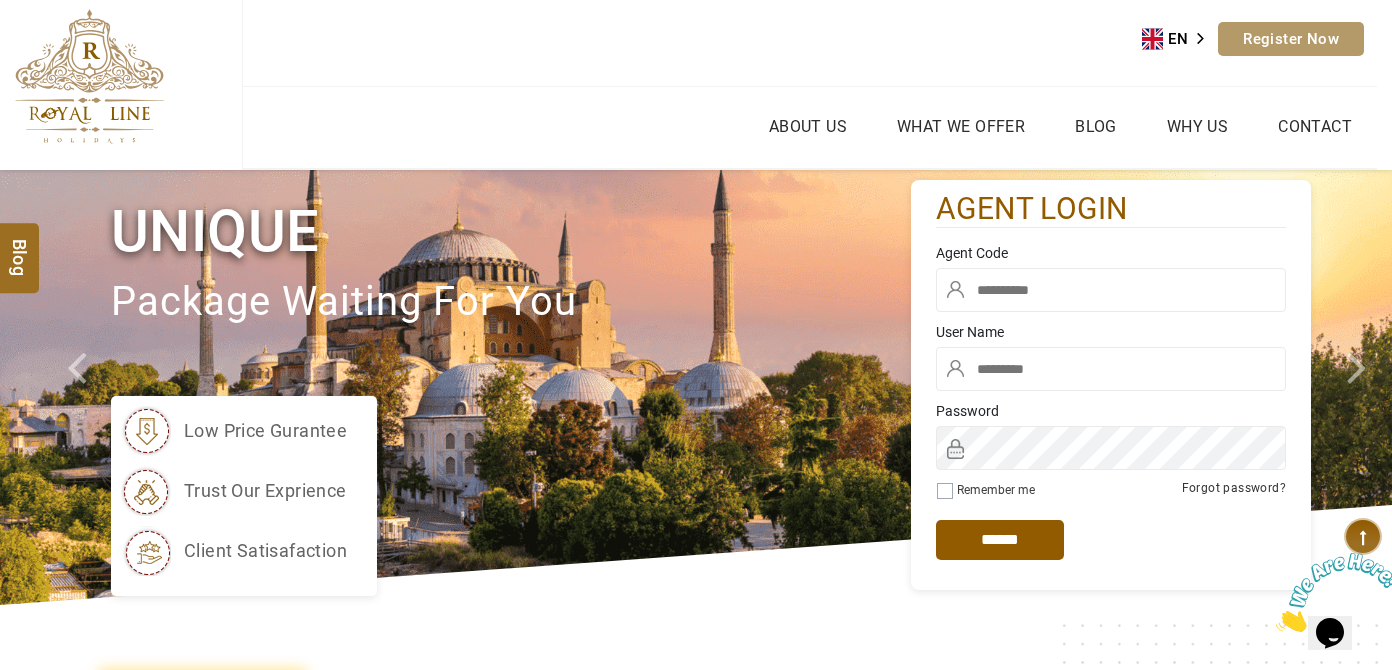 type on "******" 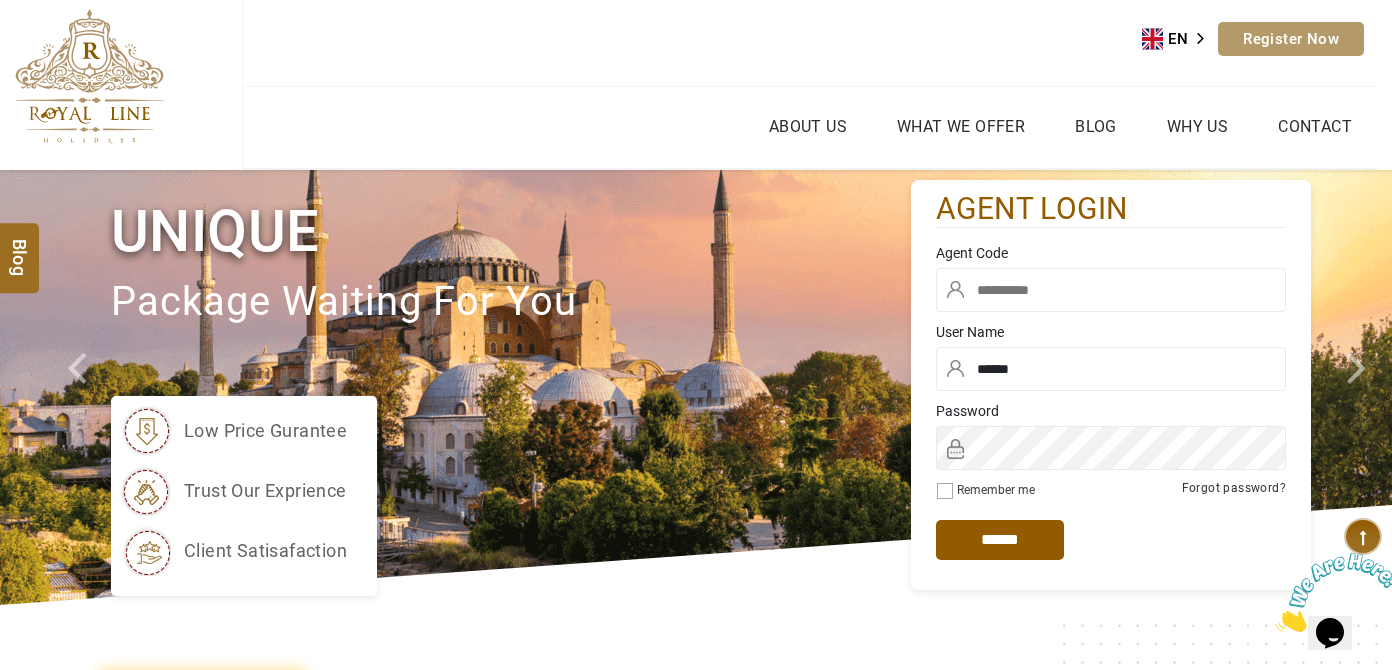 click at bounding box center (1111, 290) 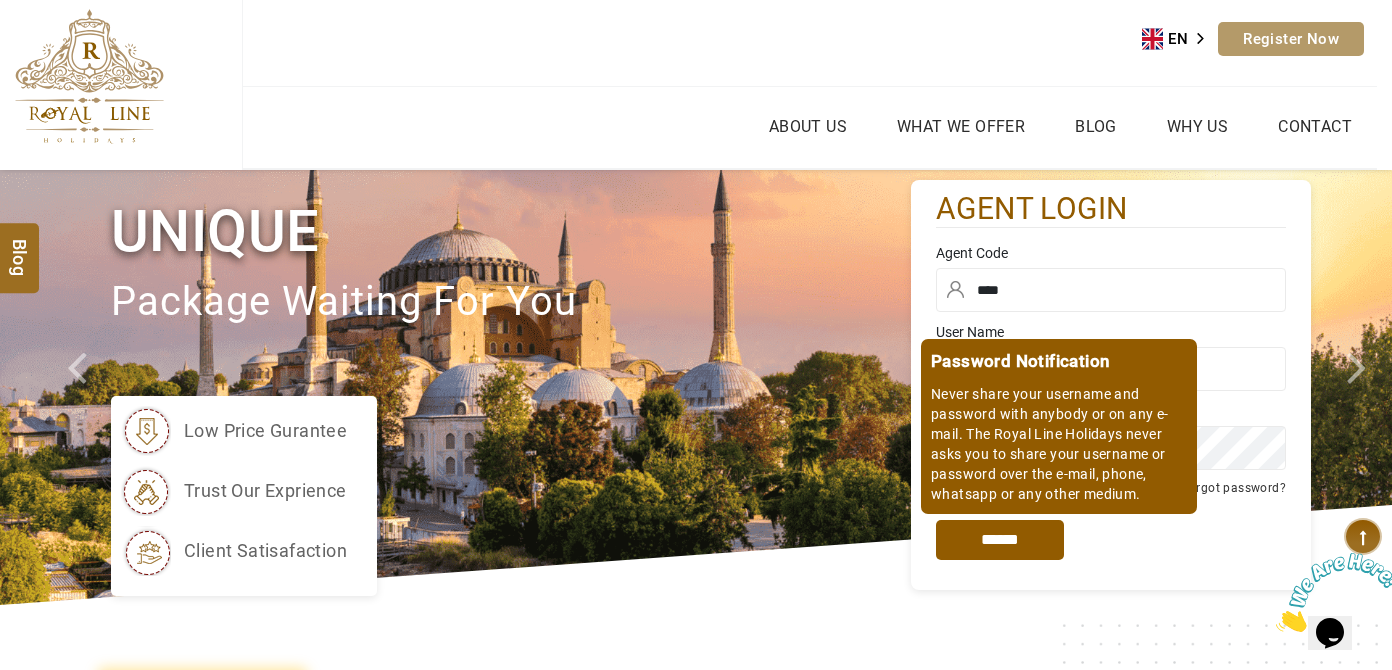 type on "****" 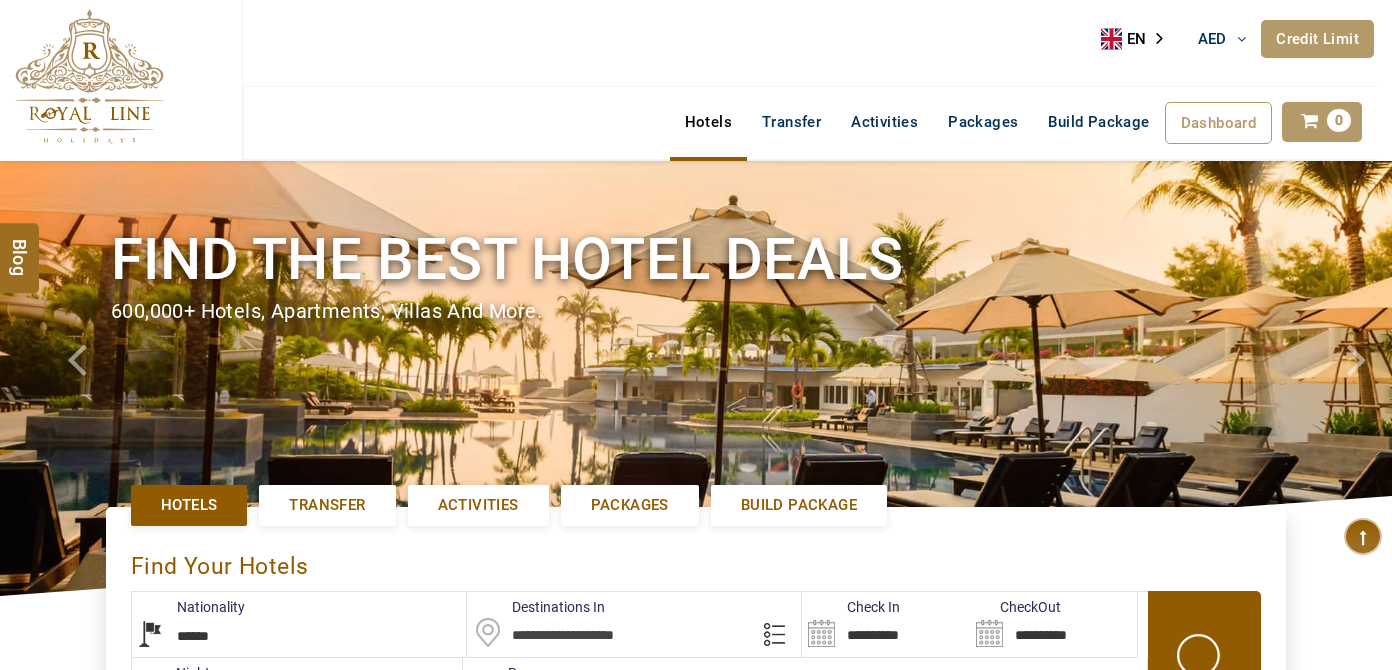 select on "******" 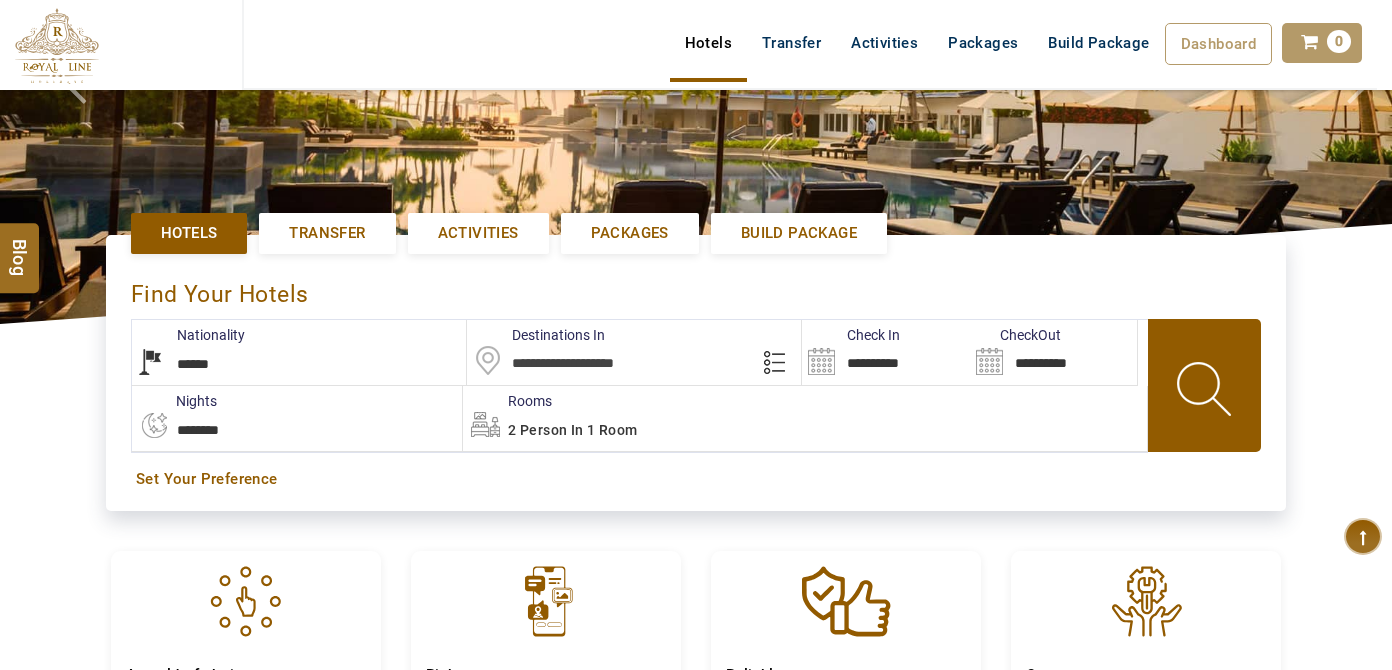 click at bounding box center [634, 352] 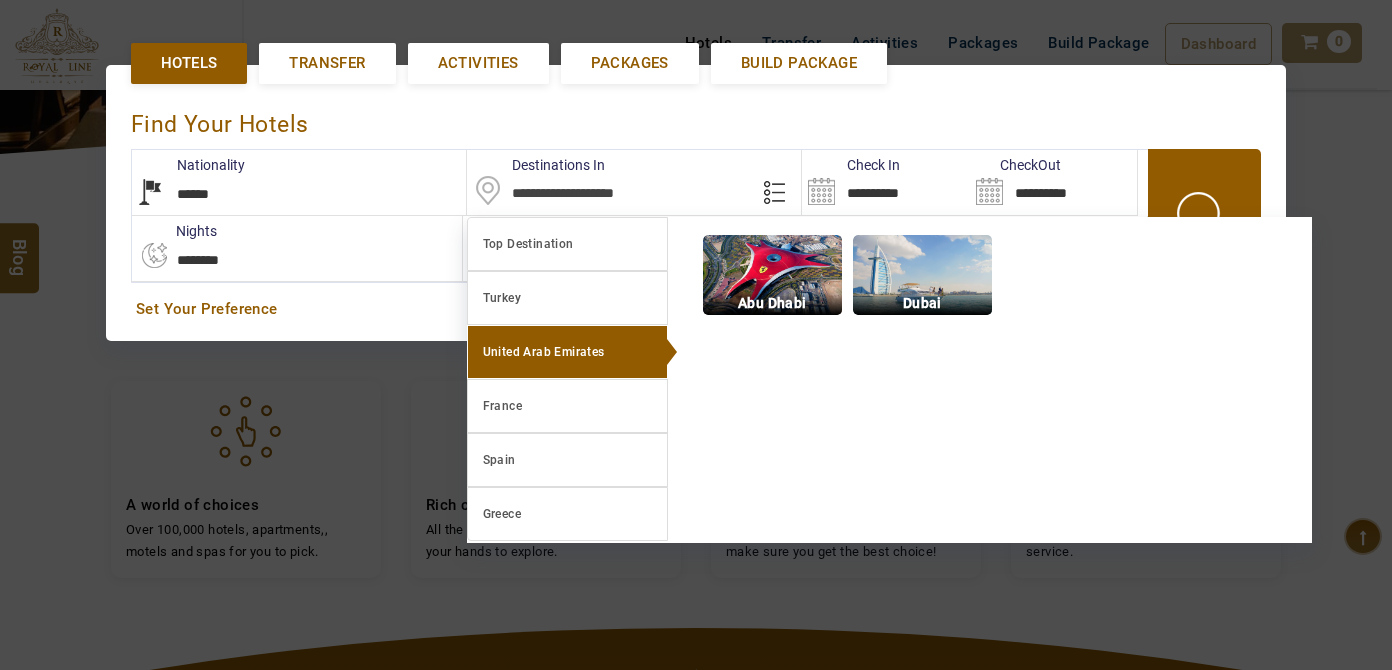 scroll, scrollTop: 458, scrollLeft: 0, axis: vertical 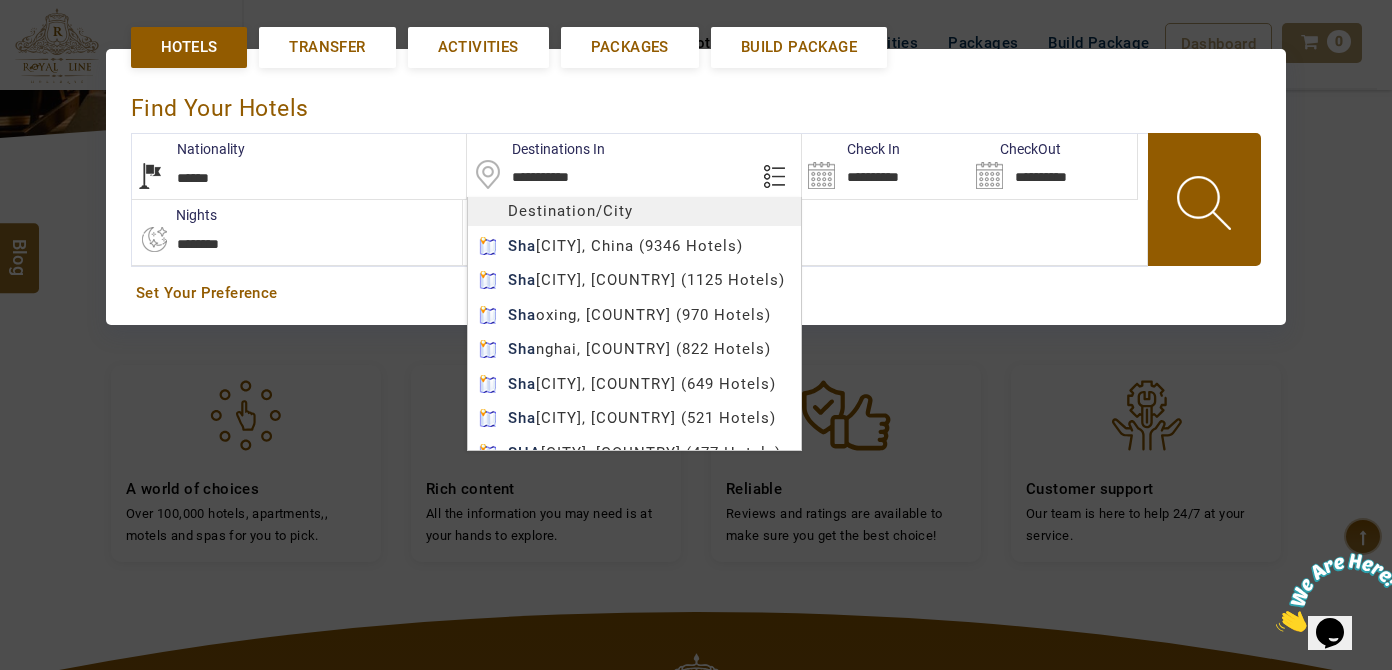 click on "LARISA HAWWARI AED AED  AED EUR  € USD  $ INR  ₹ THB  ฿ IDR  Rp BHD  BHD TRY  ₺ Credit Limit EN HE AR ES PT ZH Helpline
+971 [PHONE] Register Now +971 [PHONE] info@royallineholidays.com About Us What we Offer Blog Why Us Contact Hotels  Transfer Activities Packages Build Package Dashboard My Profile My Booking My Reports My Quotation Sign Out 0 Points Redeem Now To Redeem 9313 Points Future Points  4687   Points Credit Limit Credit Limit USD 25000.00 70% Complete Used USD 18689.34 Available USD 6310.66 Setting  Looks like you haven't added anything to your cart yet Countinue Shopping ****** ****** Please Wait.. Blog demo
Remember me Forgot
password? LOG IN Don't have an account?   Register Now My Booking View/ Print/Cancel Your Booking without Signing in Submit demo
In A Few Moment, You Will Be Celebrating Best Hotel options galore ! Check In   CheckOut Rooms Rooms Please Wait Find the best hotel deals 600,000+ hotels, apartments, villas and more. ******" at bounding box center (696, 339) 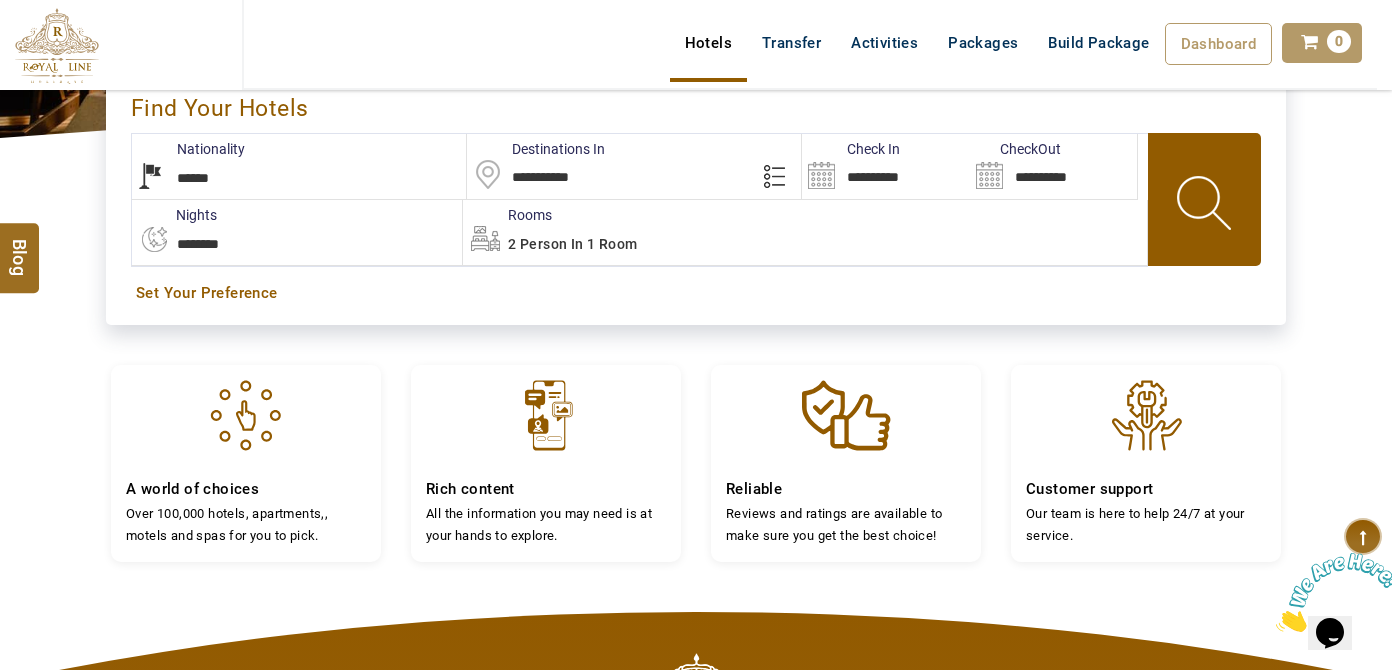 click on "**********" at bounding box center (634, 166) 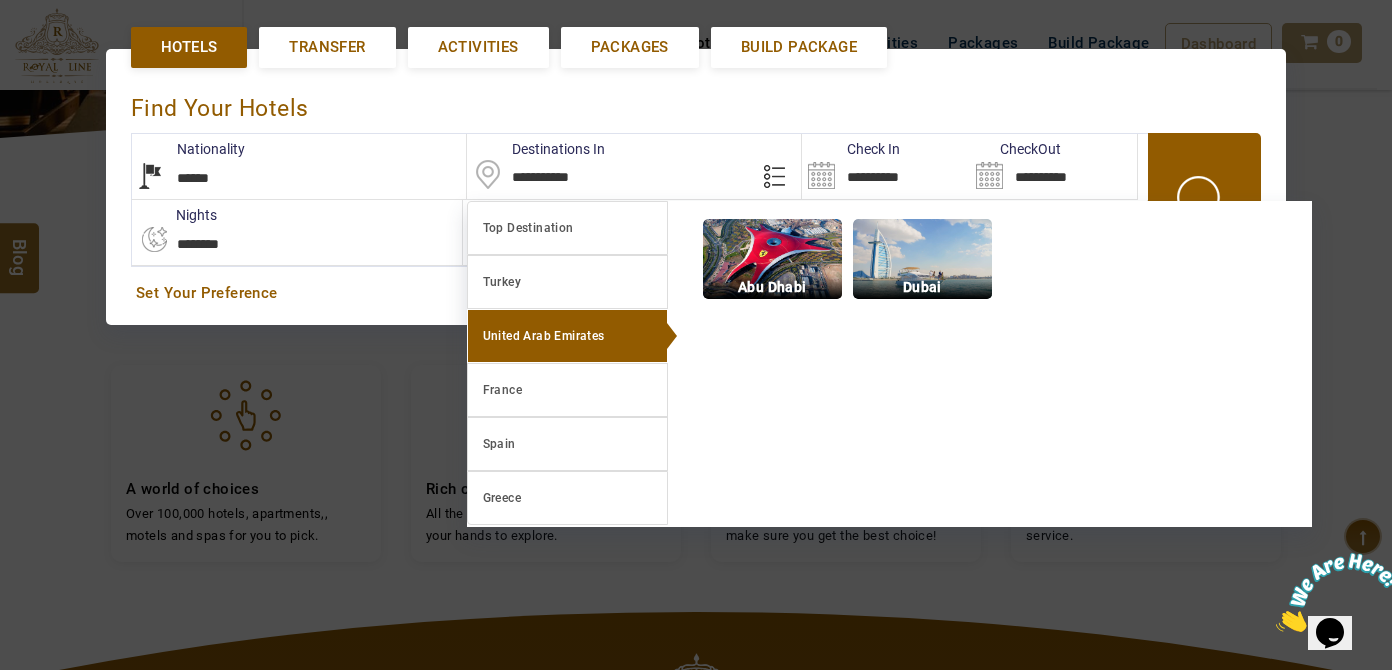 click on "**********" at bounding box center [634, 166] 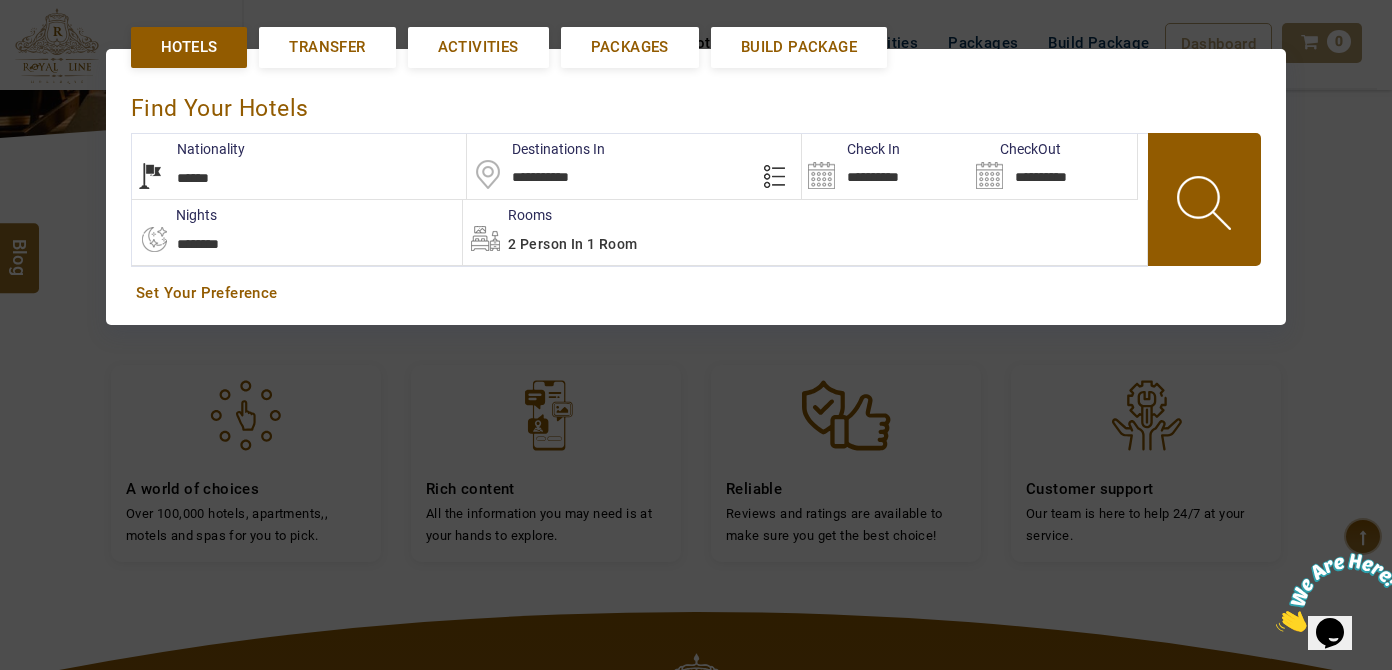 click at bounding box center [779, 175] 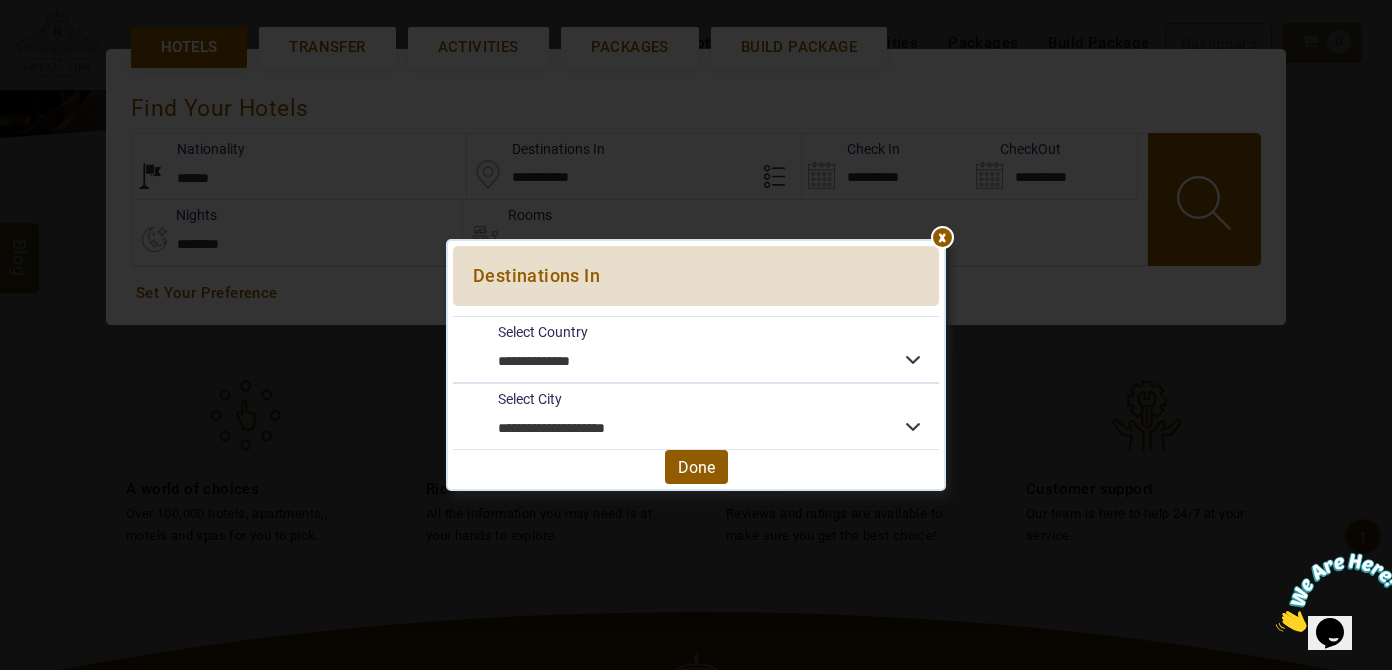 click on "**********" at bounding box center [696, 365] 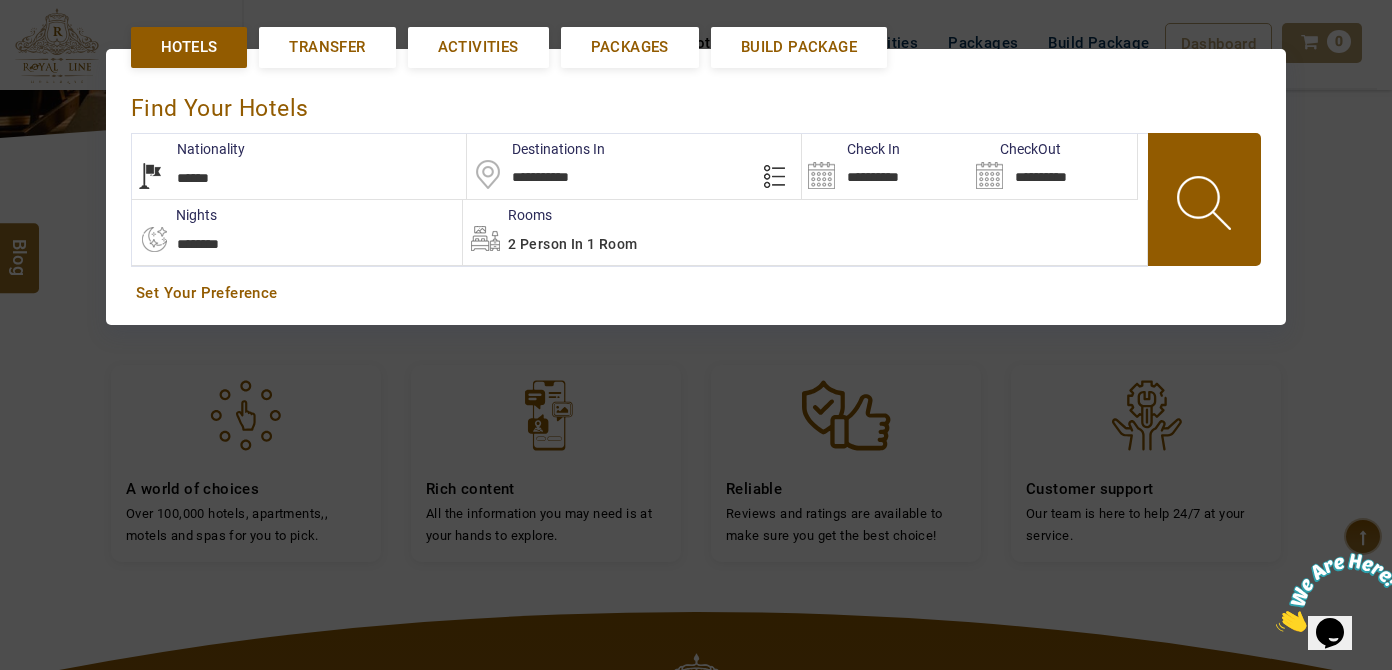click on "**********" at bounding box center [634, 166] 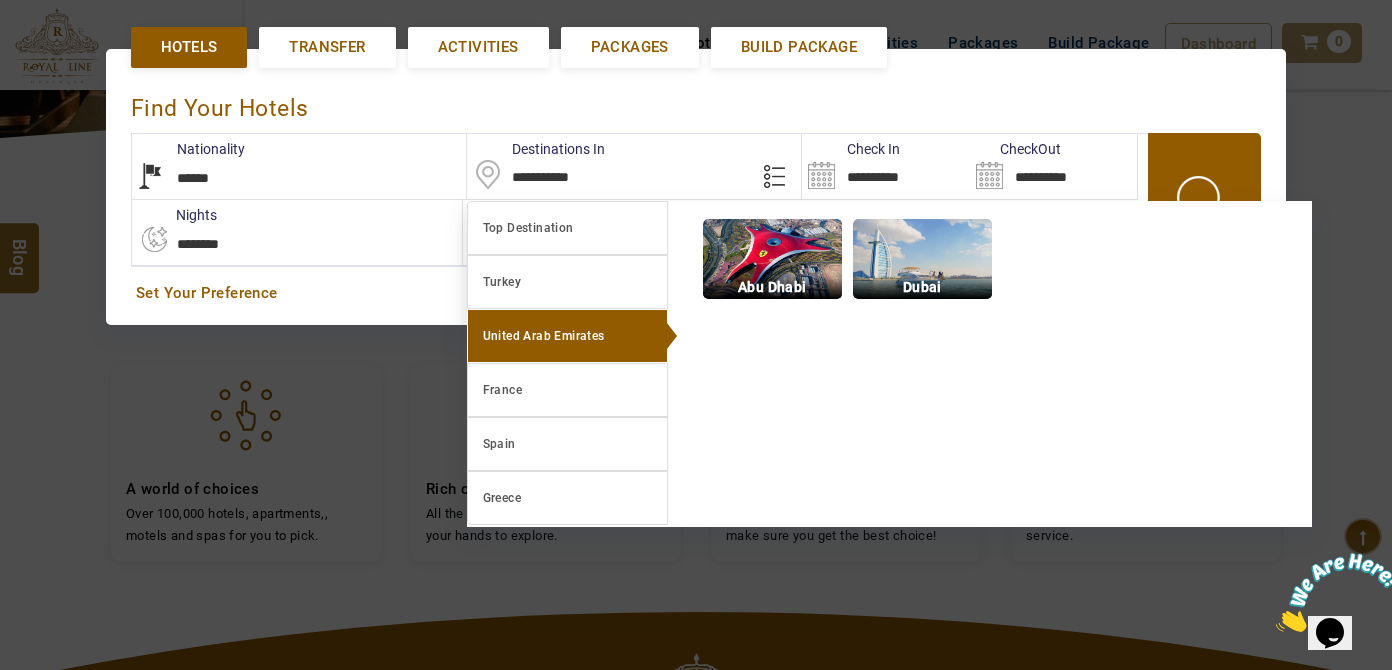 click on "**********" at bounding box center (634, 166) 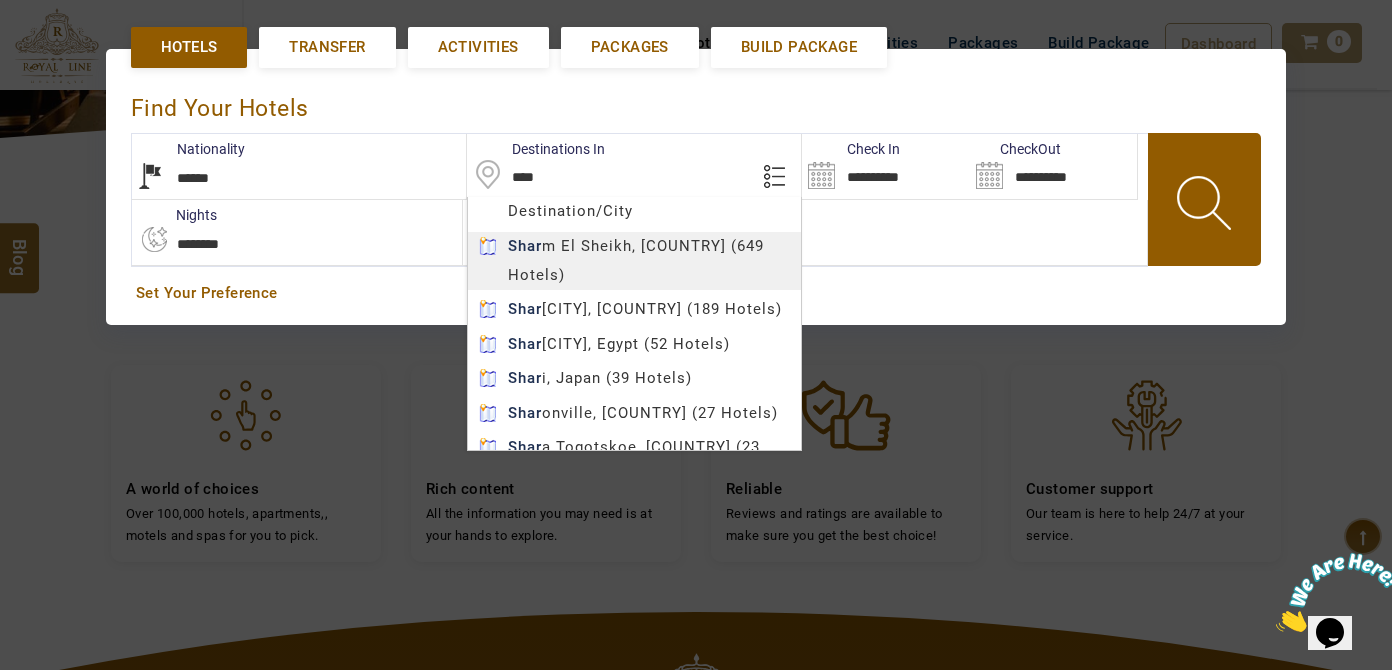 type on "**********" 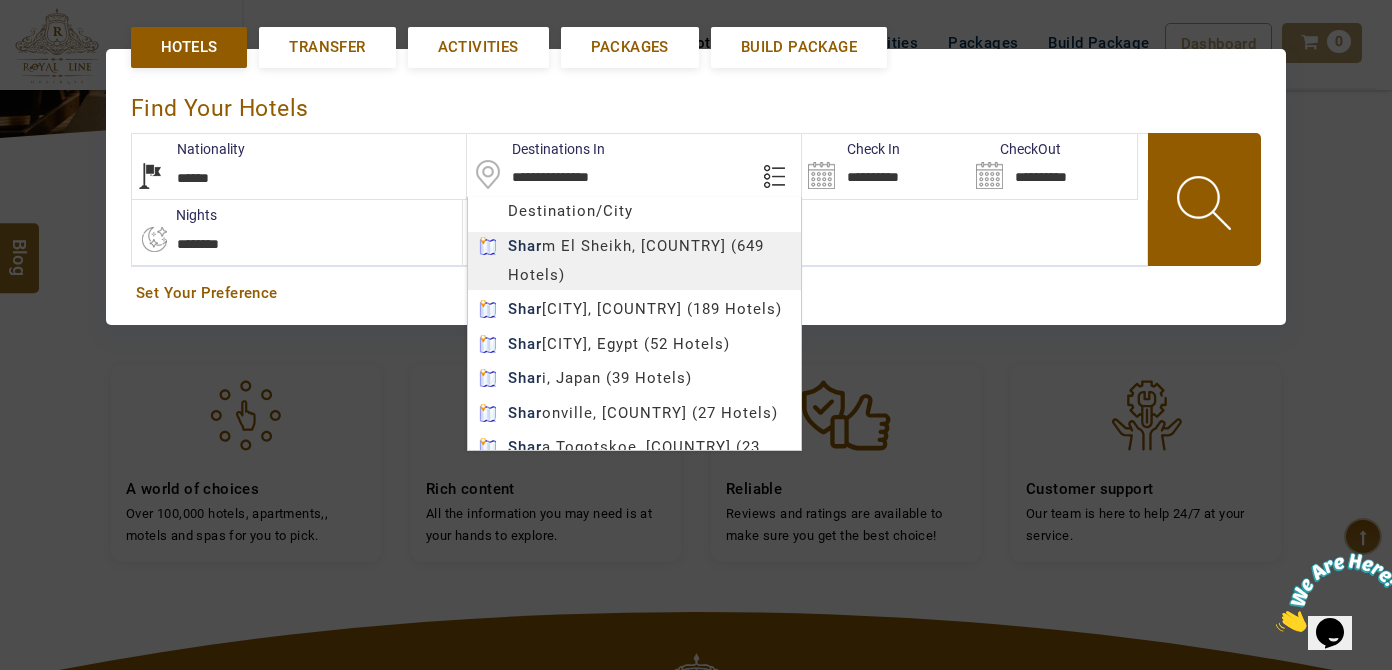 click on "**********" at bounding box center [696, 339] 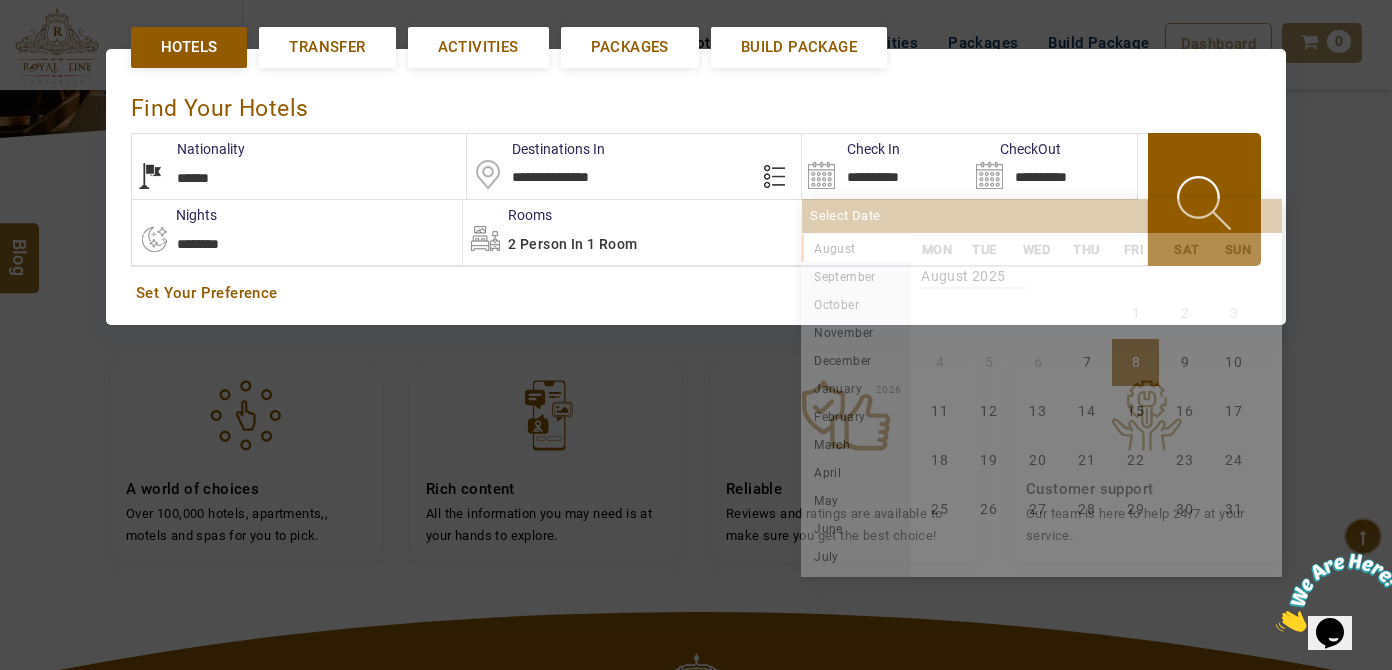 click on "**********" at bounding box center (885, 166) 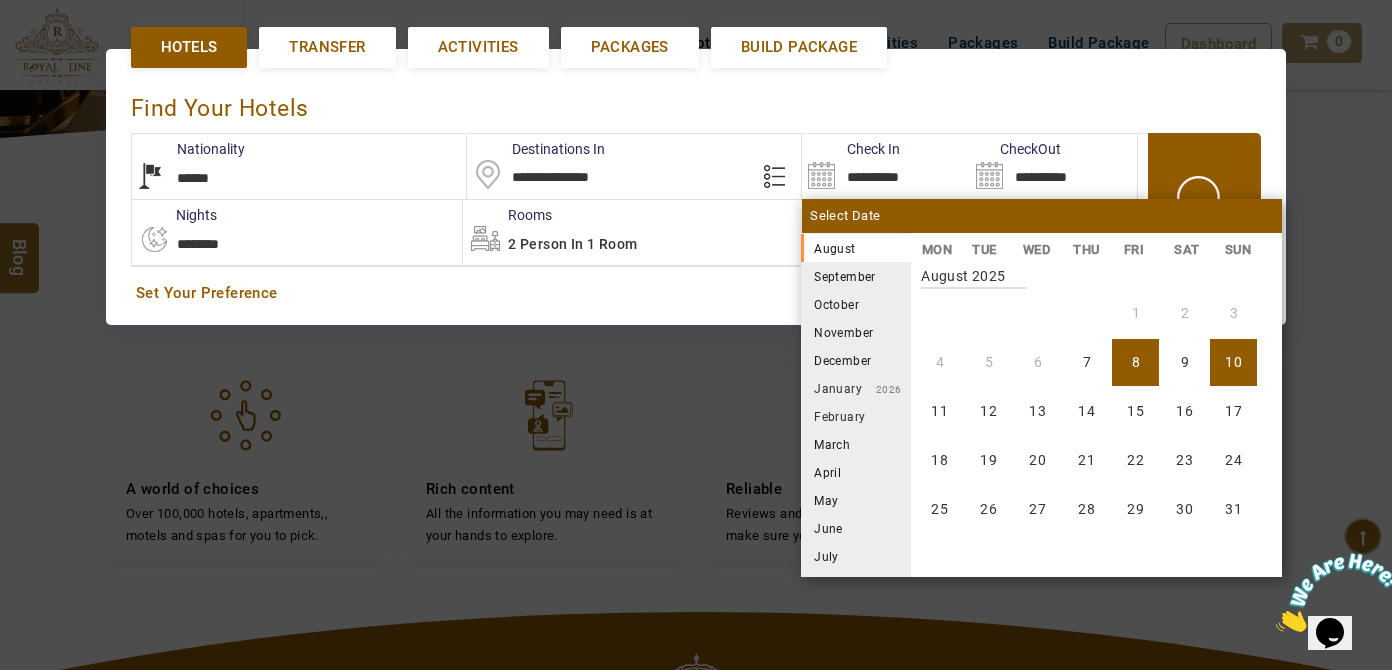 click on "10" at bounding box center (1233, 362) 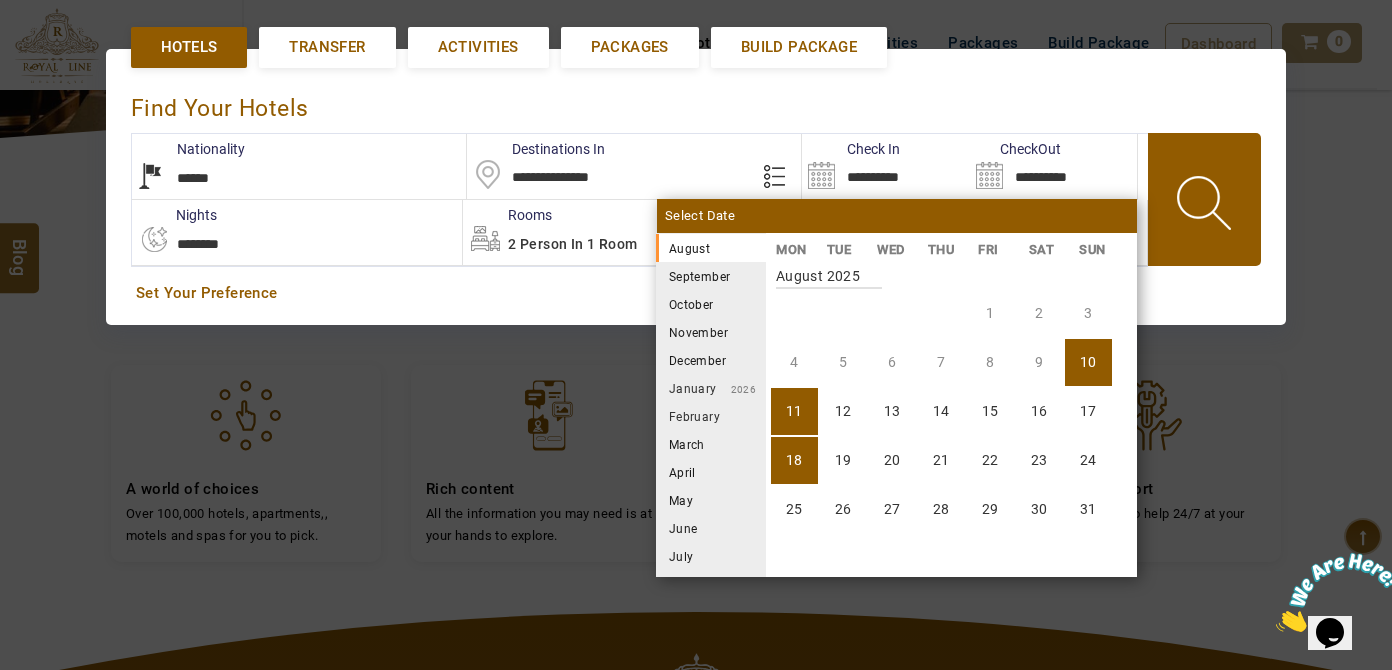 click on "18" at bounding box center [794, 460] 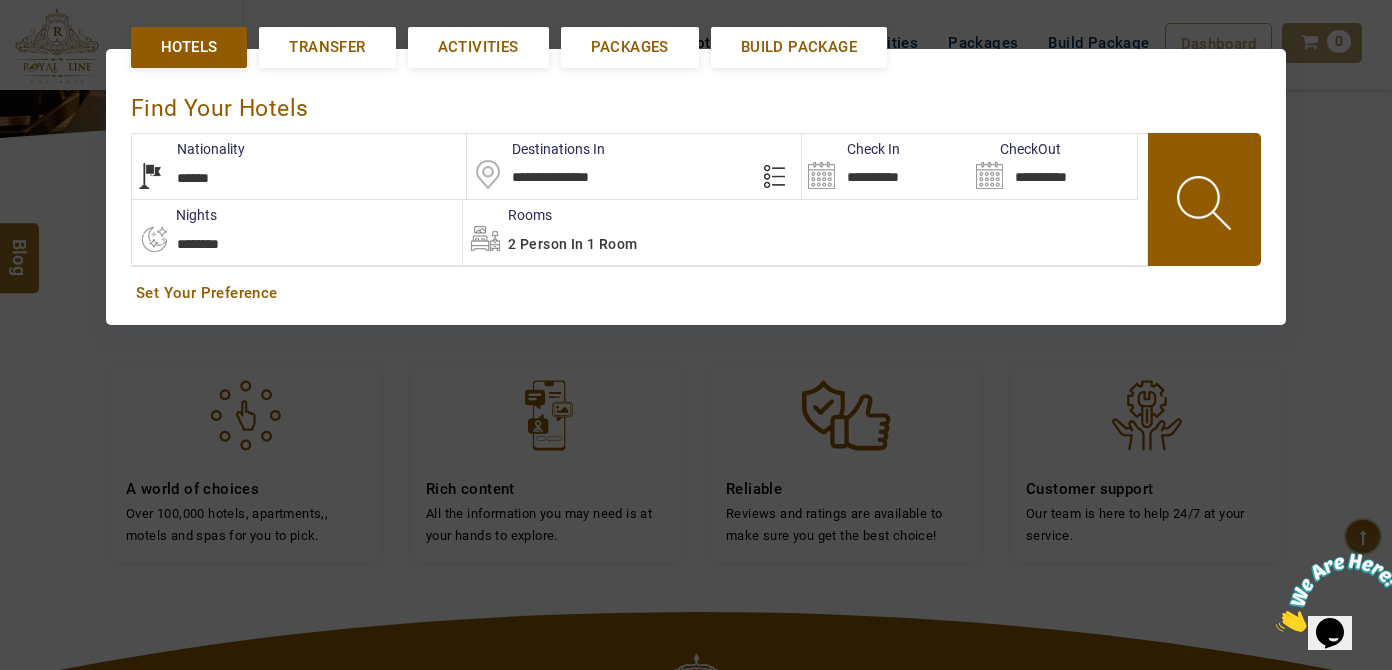 click at bounding box center [1206, 206] 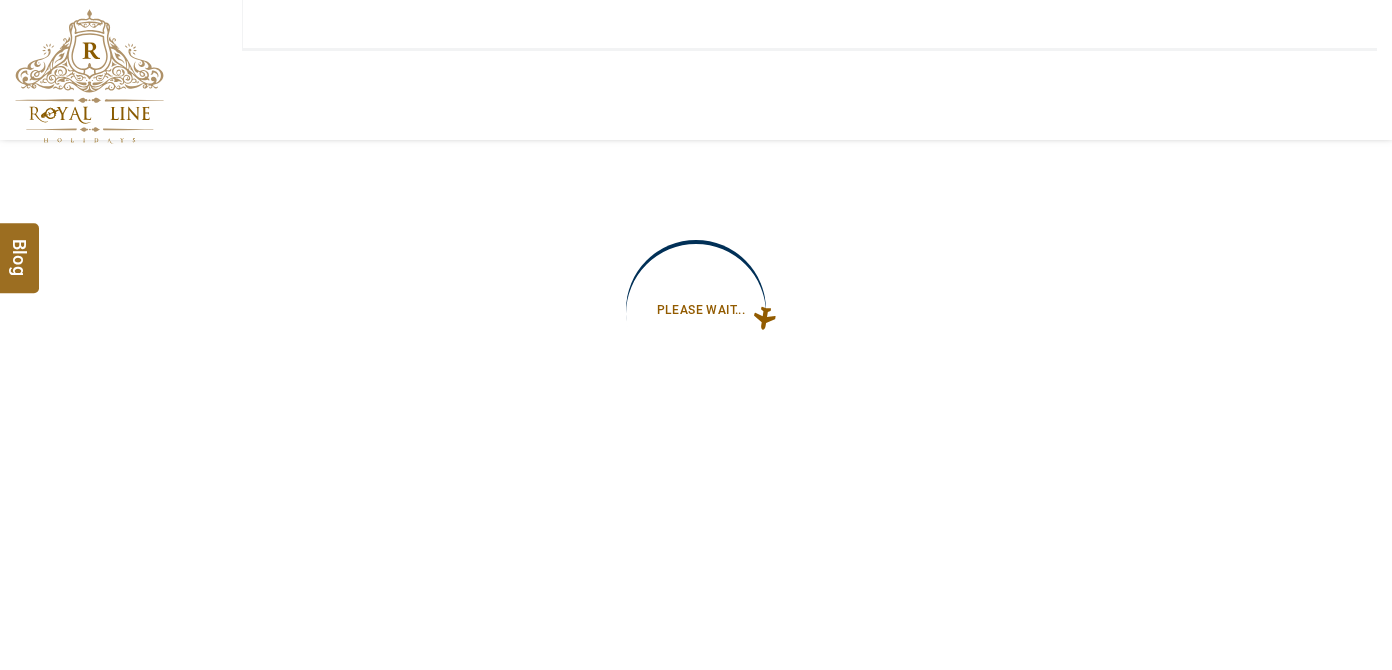 scroll, scrollTop: 0, scrollLeft: 0, axis: both 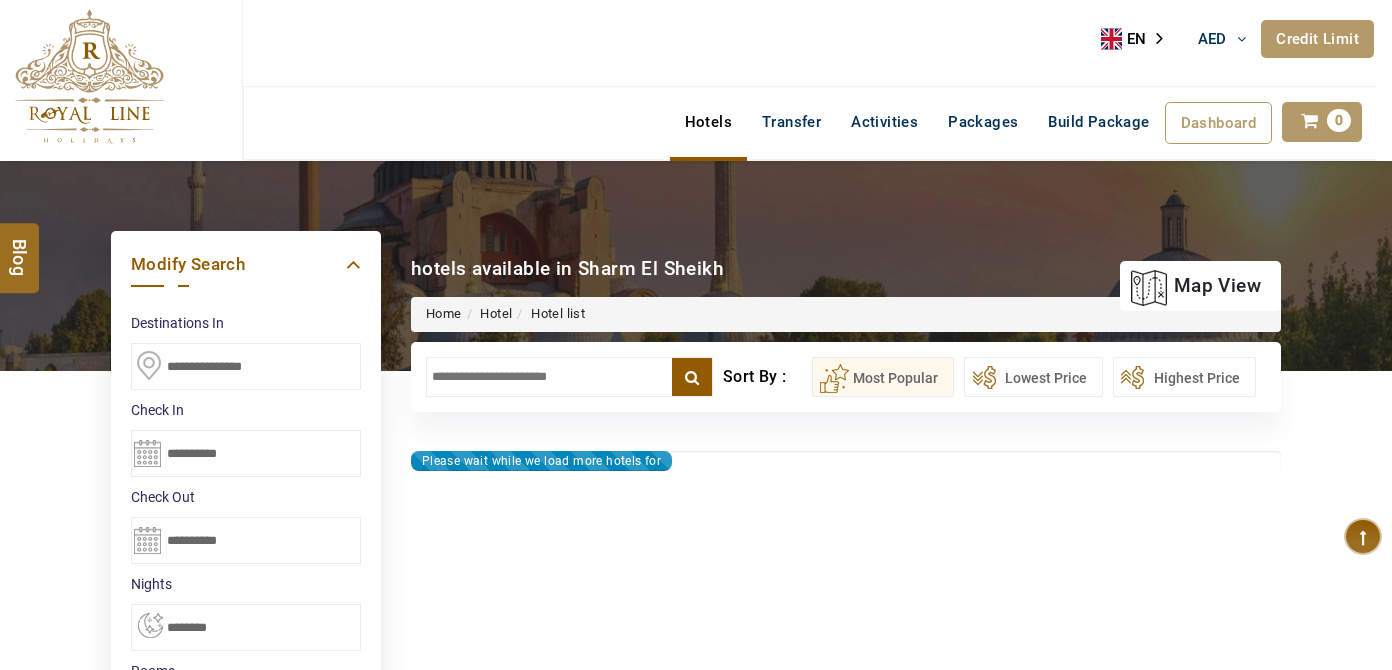 type on "**********" 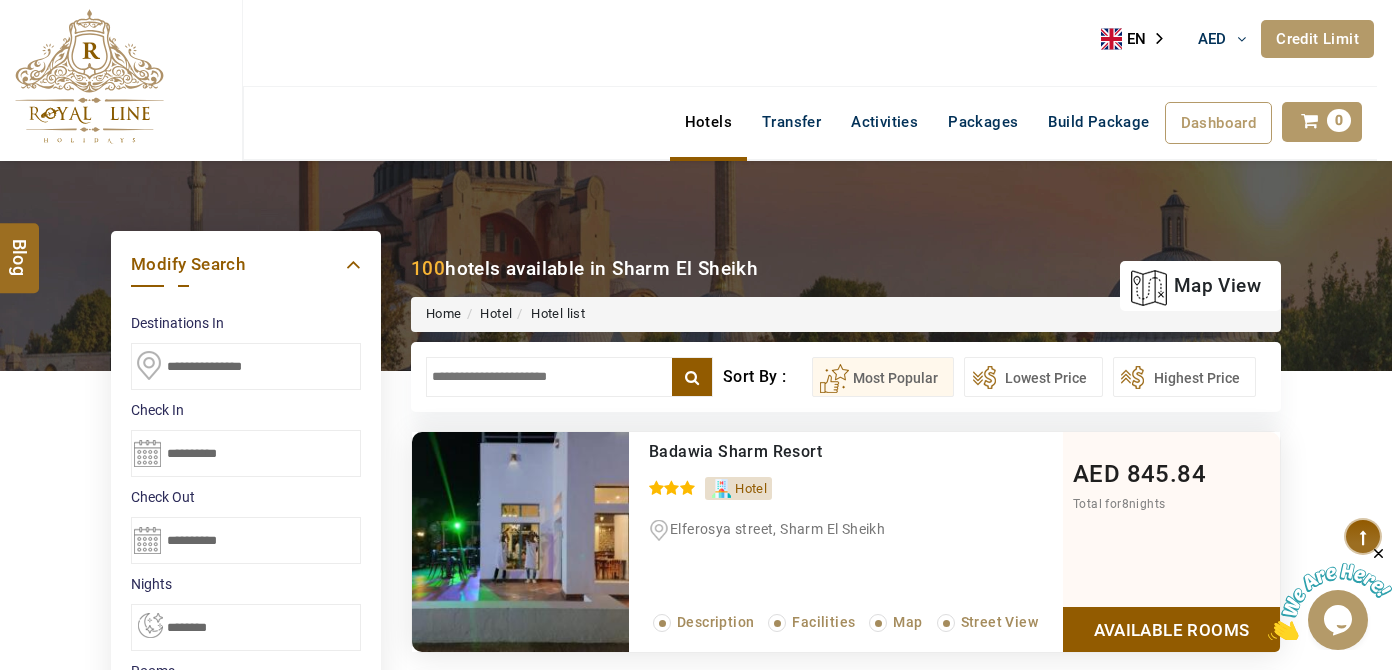 scroll, scrollTop: 0, scrollLeft: 0, axis: both 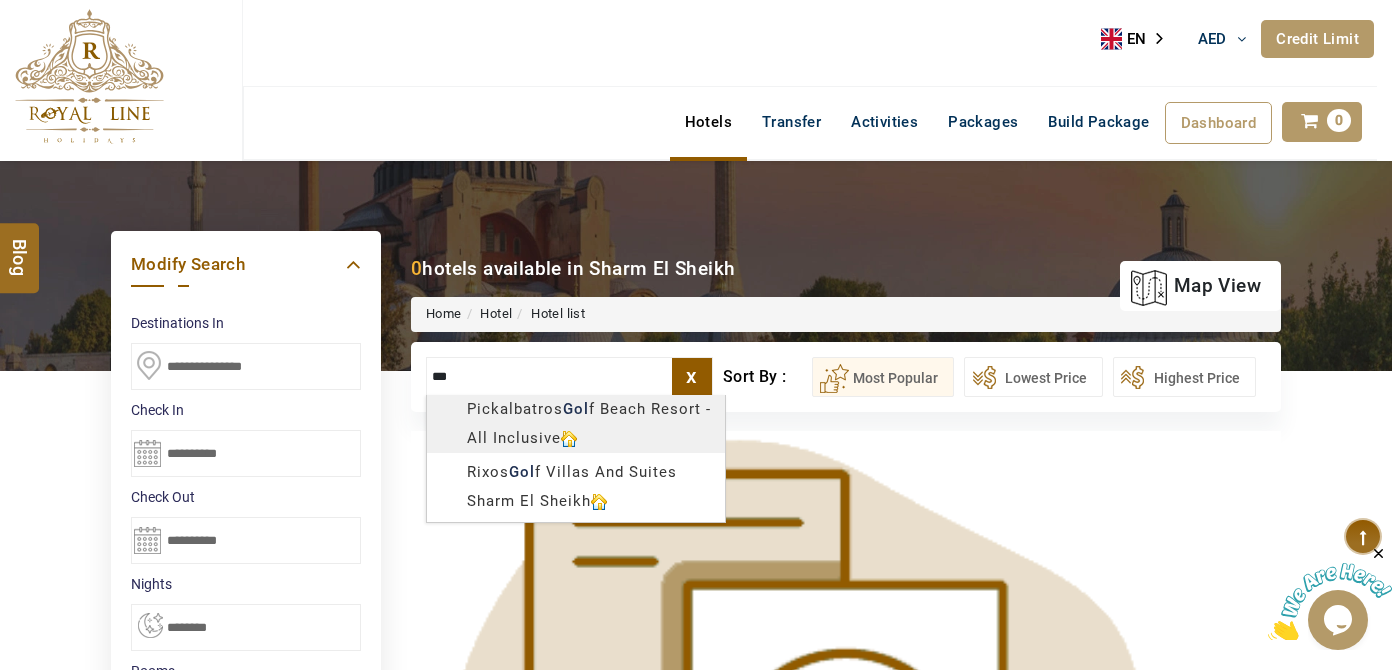 click on "LARISA HAWWARI AED AED  AED EUR  € USD  $ INR  ₹ THB  ฿ IDR  Rp BHD  BHD TRY  ₺ Credit Limit EN HE AR ES PT ZH Helpline
+971 55 344 0168 Register Now +971 55 344 0168 info@royallineholidays.com About Us What we Offer Blog Why Us Contact Hotels  Transfer Activities Packages Build Package Dashboard My Profile My Booking My Reports My Quotation Sign Out 0 Points Redeem Now To Redeem 9313  Points Future Points  4687   Points Credit Limit Credit Limit USD 25000.00 70% Complete Used USD 18689.34 Available USD 6310.66 Setting  Looks like you haven't added anything to your cart yet Countinue Shopping ****** ****** Please Wait.. Blog demo
Remember me Forgot
password? LOG IN Don't have an account?   Register Now My Booking View/ Print/Cancel Your Booking without Signing in Submit Applying Filters...... Hotels For You Will Be Loading Soon demo
In A Few Moment, You Will Be Celebrating Best Hotel options galore ! Check In   CheckOut Rooms Rooms Please Wait Please Wait ... X" at bounding box center (696, 936) 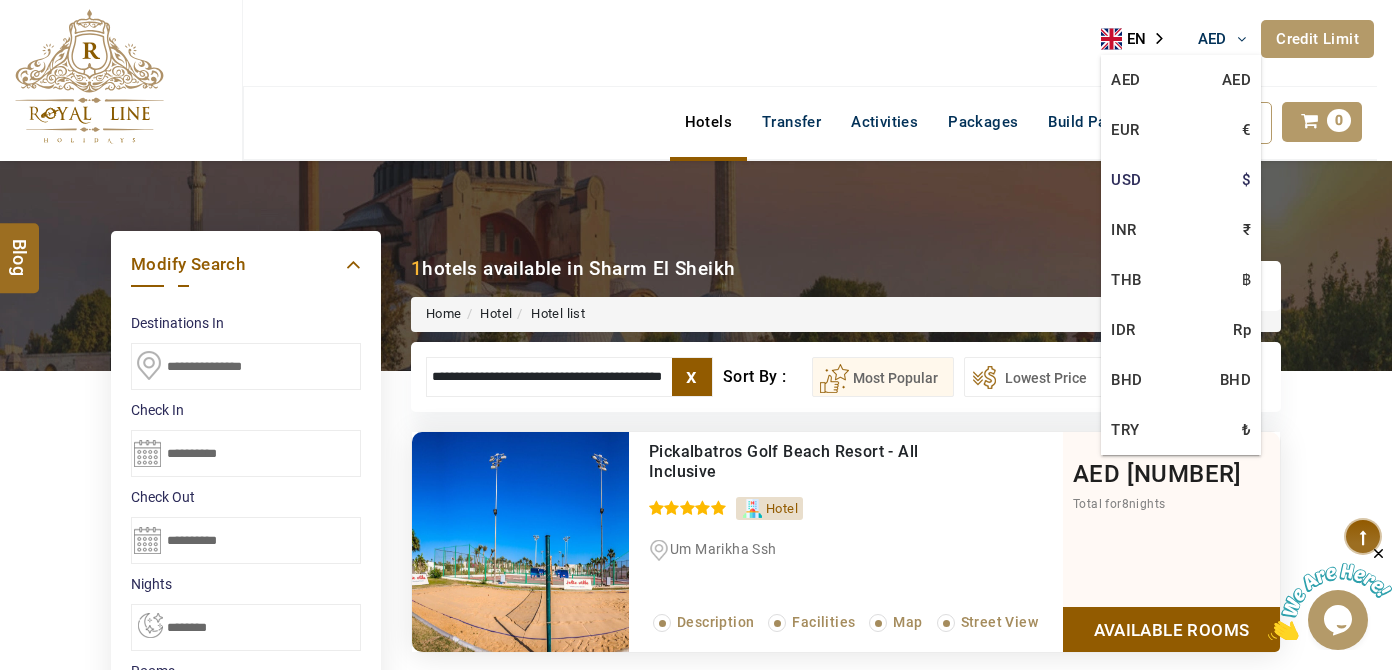 type on "**********" 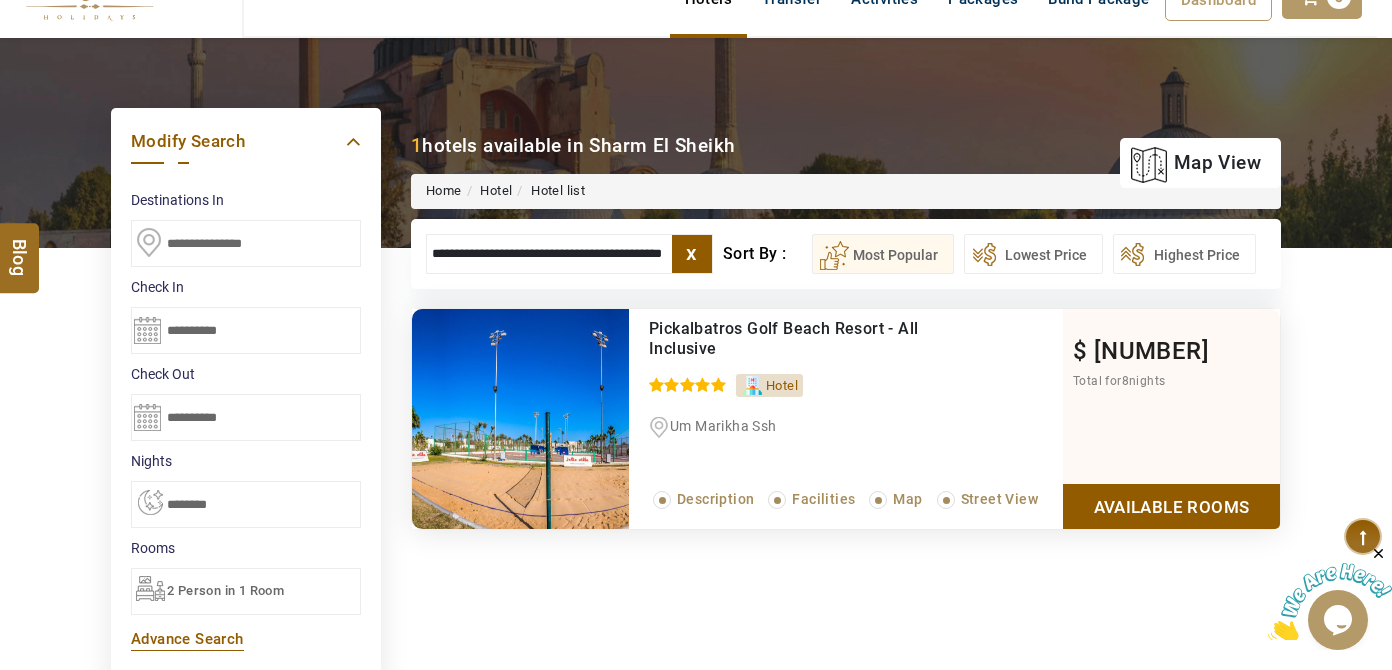 scroll, scrollTop: 272, scrollLeft: 0, axis: vertical 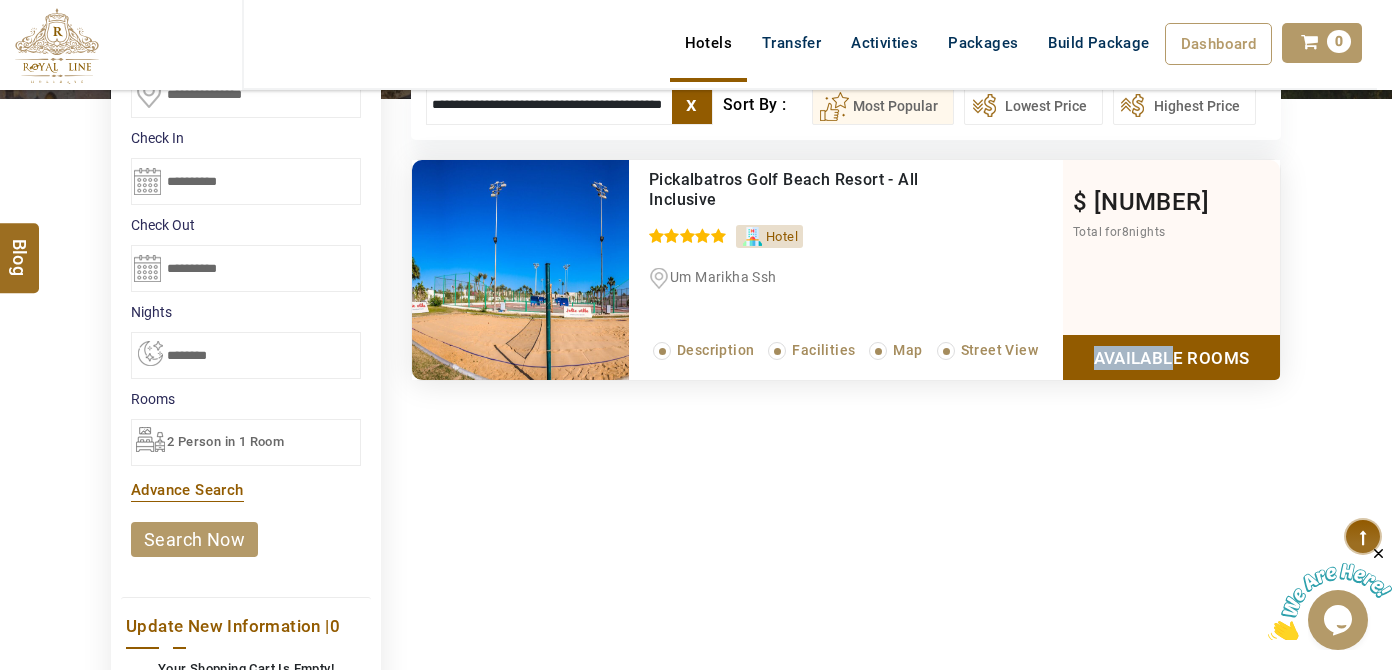 click on "$   2942.19 Total for  8  nights Available Rooms" at bounding box center [1171, 270] 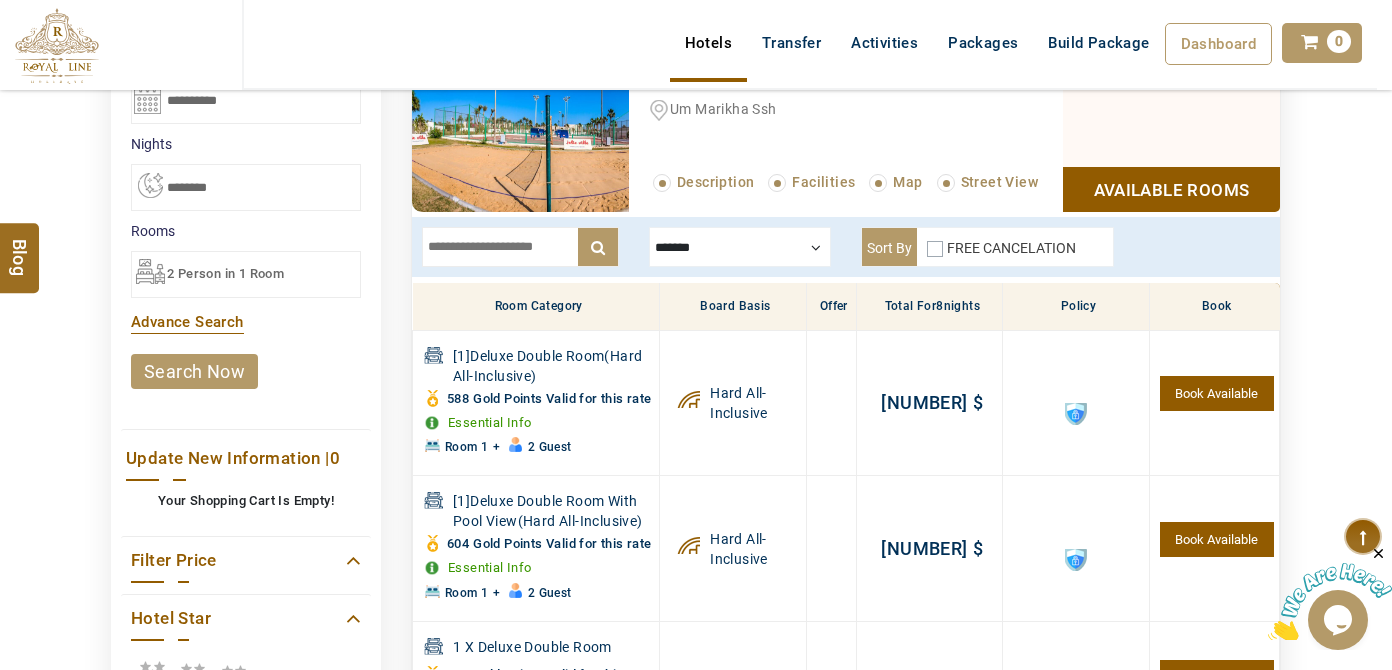 scroll, scrollTop: 470, scrollLeft: 0, axis: vertical 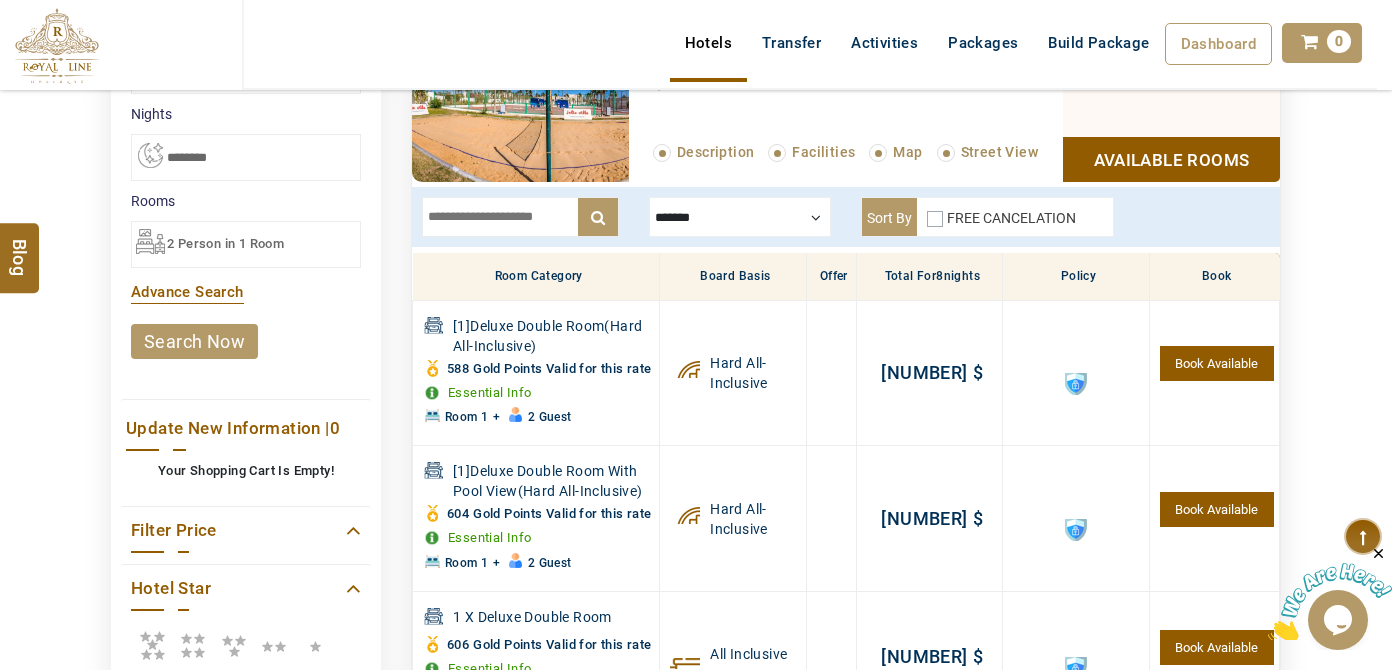 click on "2 Person in    1 Room" at bounding box center (225, 243) 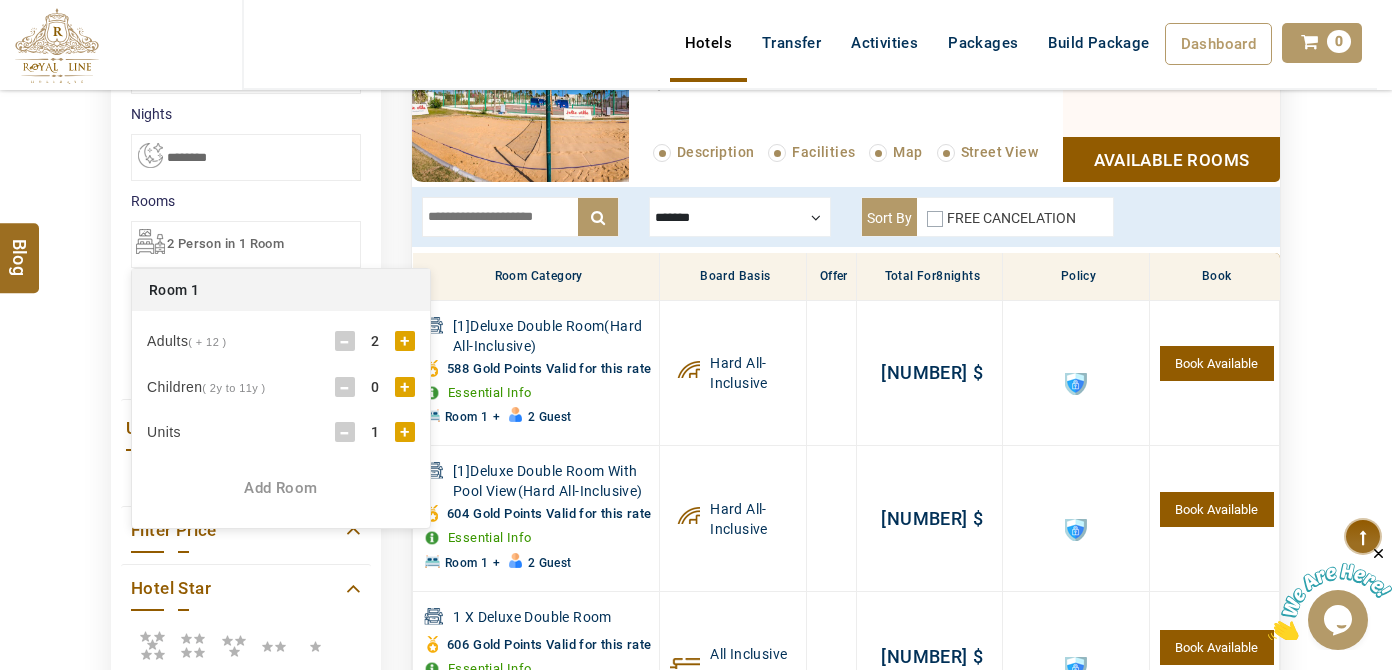 click on "Add Room" at bounding box center (281, 498) 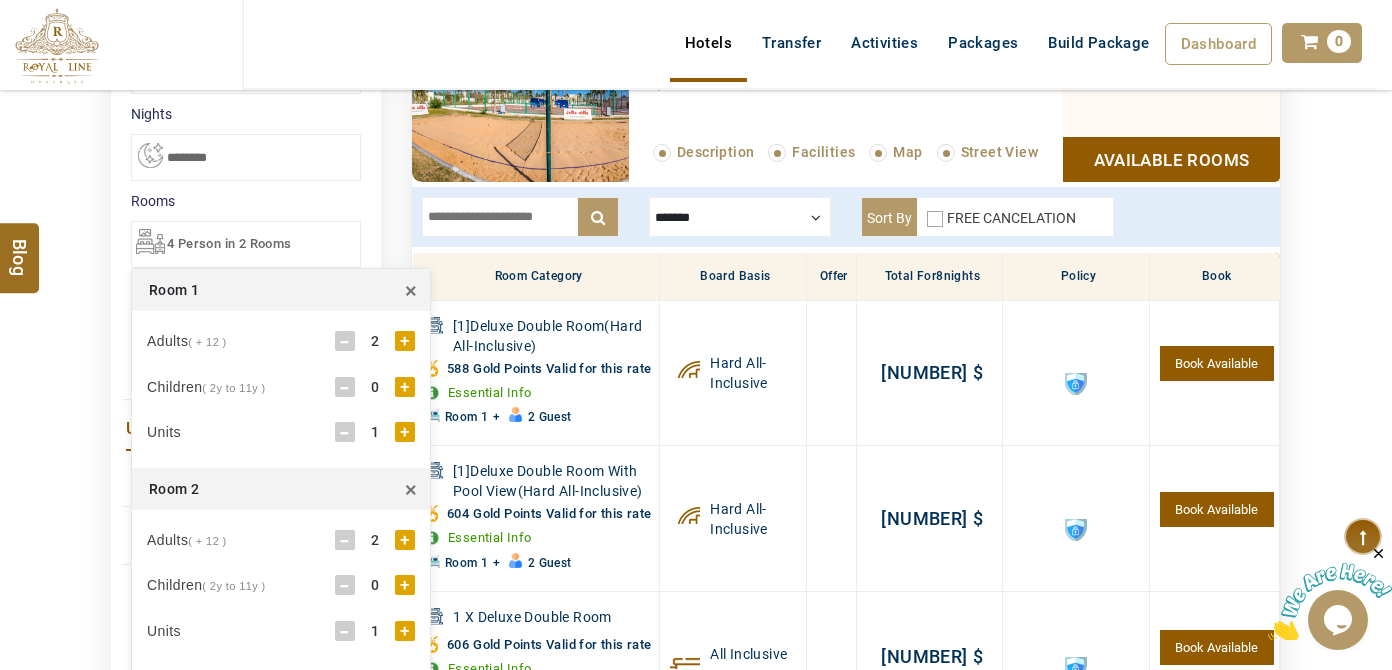 click on "-" at bounding box center (345, 540) 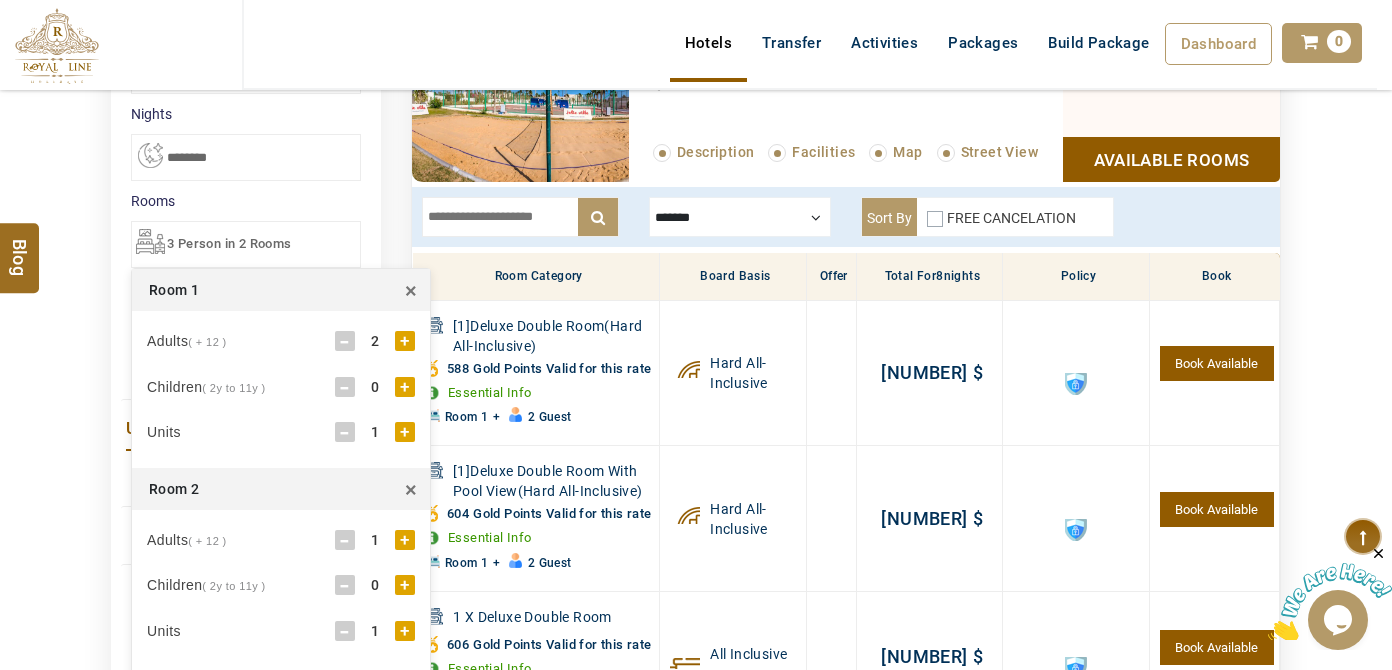 click on "**********" at bounding box center [246, 302] 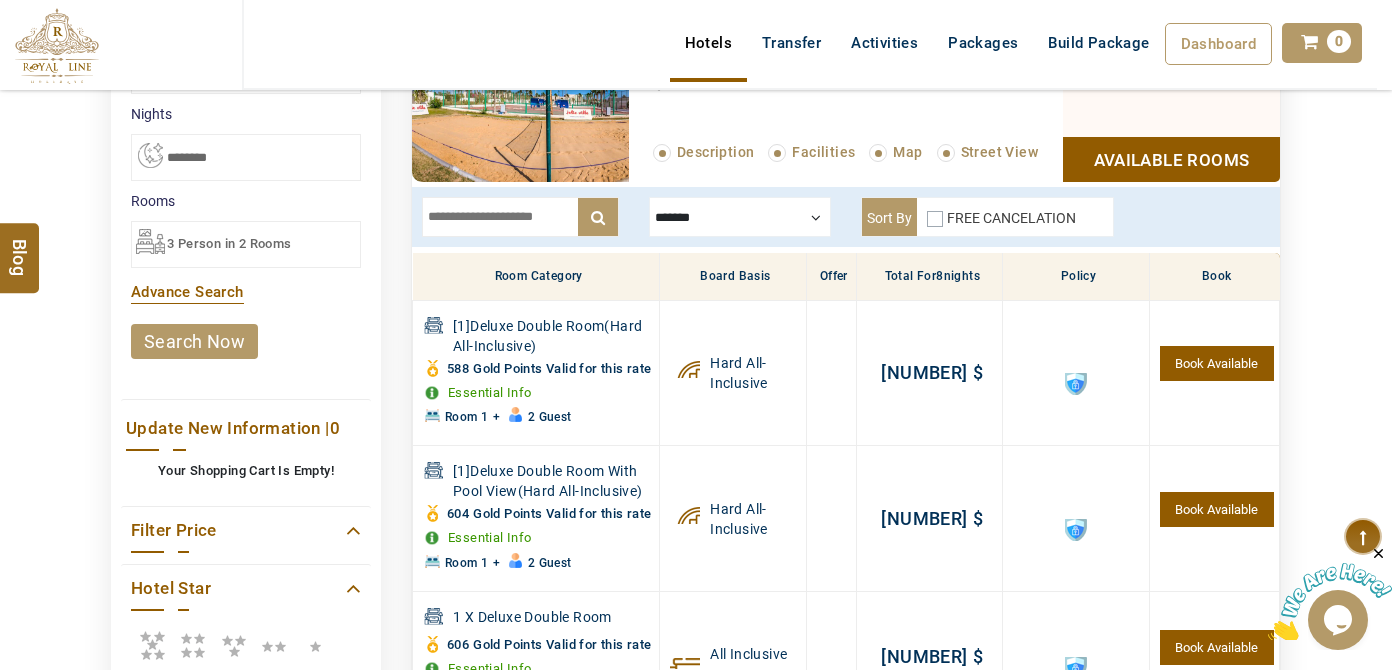 click on "search now" at bounding box center [246, 341] 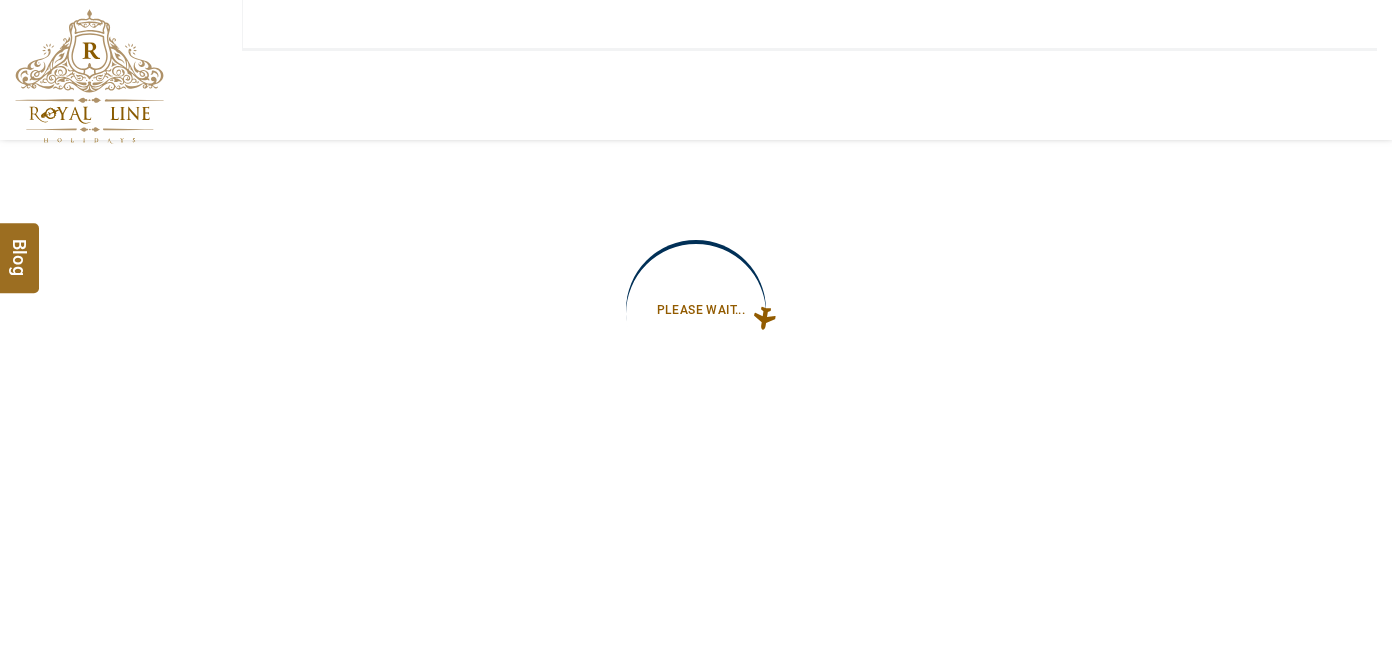 type on "**********" 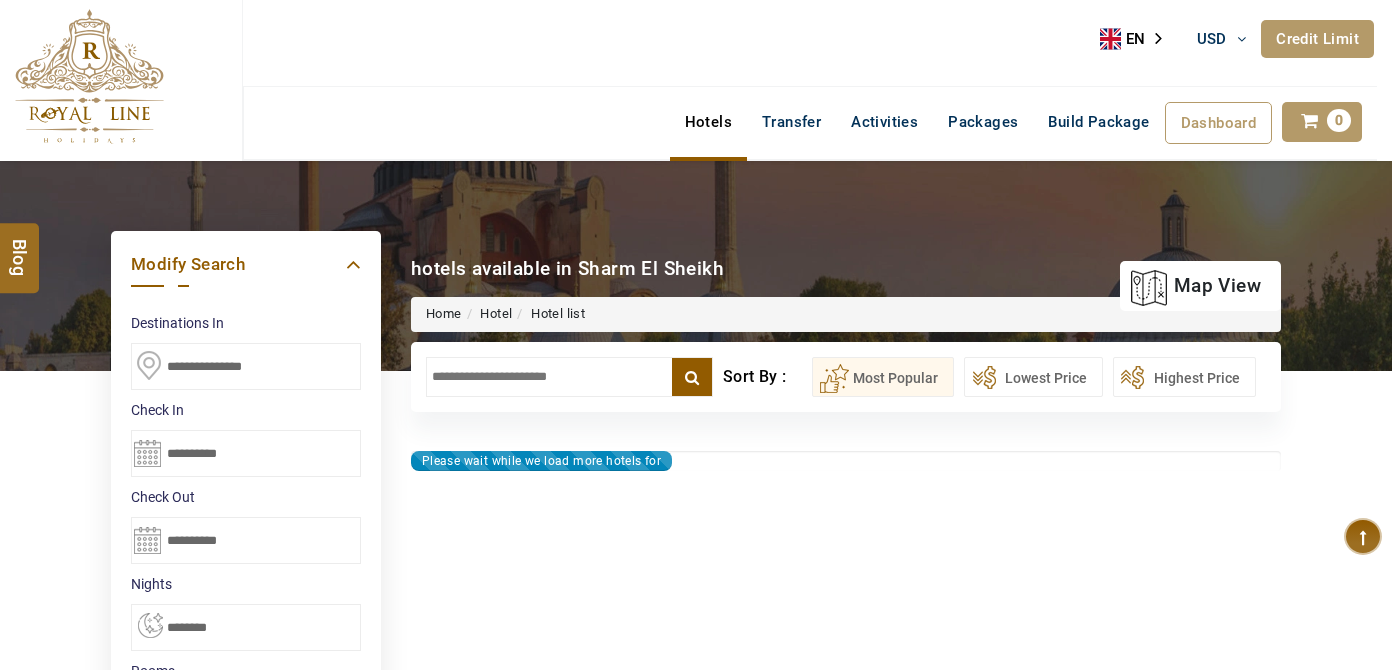 type on "**********" 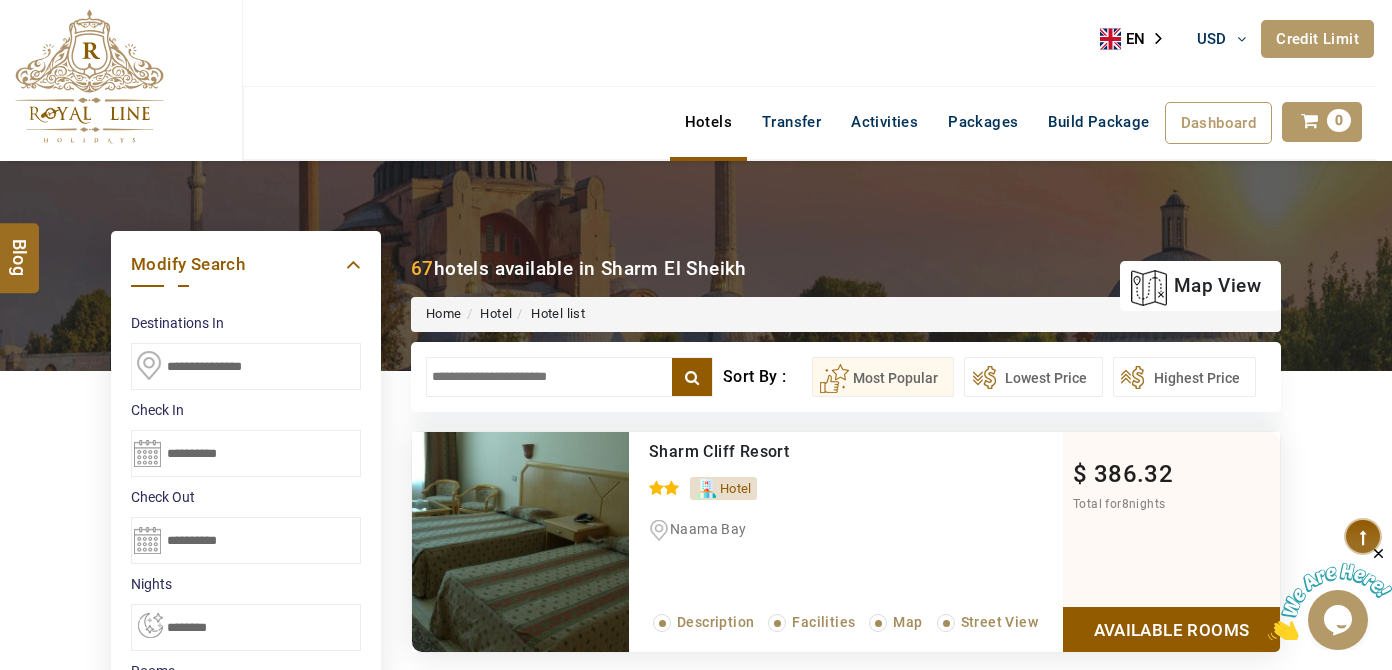 scroll, scrollTop: 0, scrollLeft: 0, axis: both 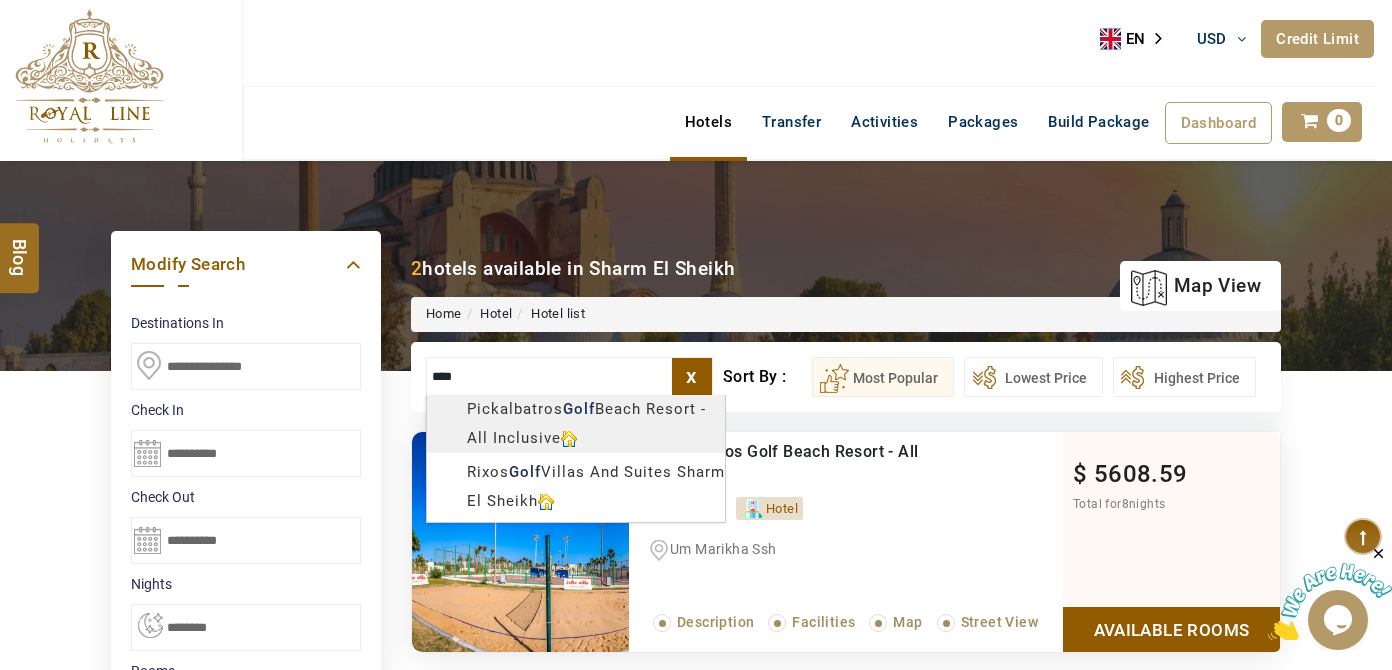 click on "LARISA HAWWARI USD AED  AED EUR  € USD  $ INR  ₹ THB  ฿ IDR  Rp BHD  BHD TRY  ₺ Credit Limit EN HE AR ES PT ZH Helpline
+971 55 344 0168 Register Now +971 55 344 0168 info@royallineholidays.com About Us What we Offer Blog Why Us Contact Hotels  Transfer Activities Packages Build Package Dashboard My Profile My Booking My Reports My Quotation Sign Out 0 Points Redeem Now To Redeem 9313  Points Future Points  4687   Points Credit Limit Credit Limit USD 25000.00 70% Complete Used USD 18689.34 Available USD 6310.66 Setting  Looks like you haven't added anything to your cart yet Countinue Shopping ****** ****** Please Wait.. Blog demo
Remember me Forgot
password? LOG IN Don't have an account?   Register Now My Booking View/ Print/Cancel Your Booking without Signing in Submit Applying Filters...... Hotels For You Will Be Loading Soon demo
In A Few Moment, You Will Be Celebrating Best Hotel options galore ! Check In   CheckOut Rooms Rooms Please Wait Please Wait ... X" at bounding box center [696, 936] 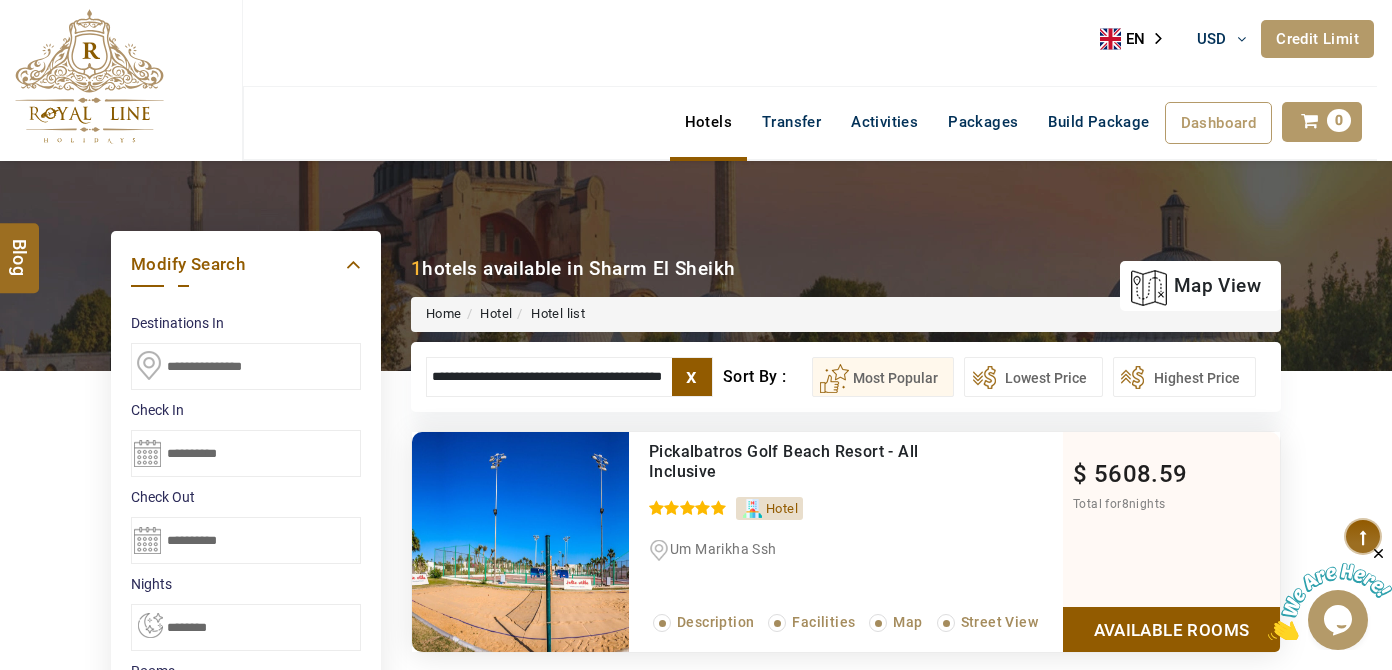 type on "**********" 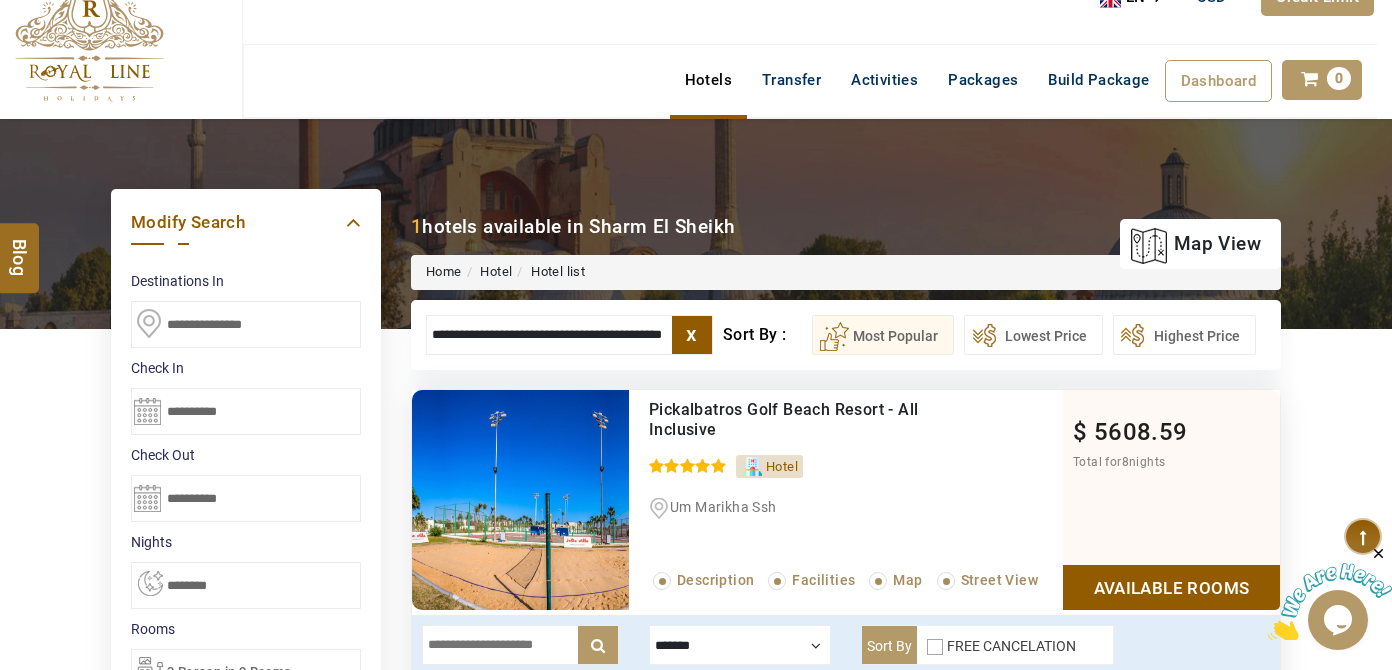 scroll, scrollTop: 0, scrollLeft: 0, axis: both 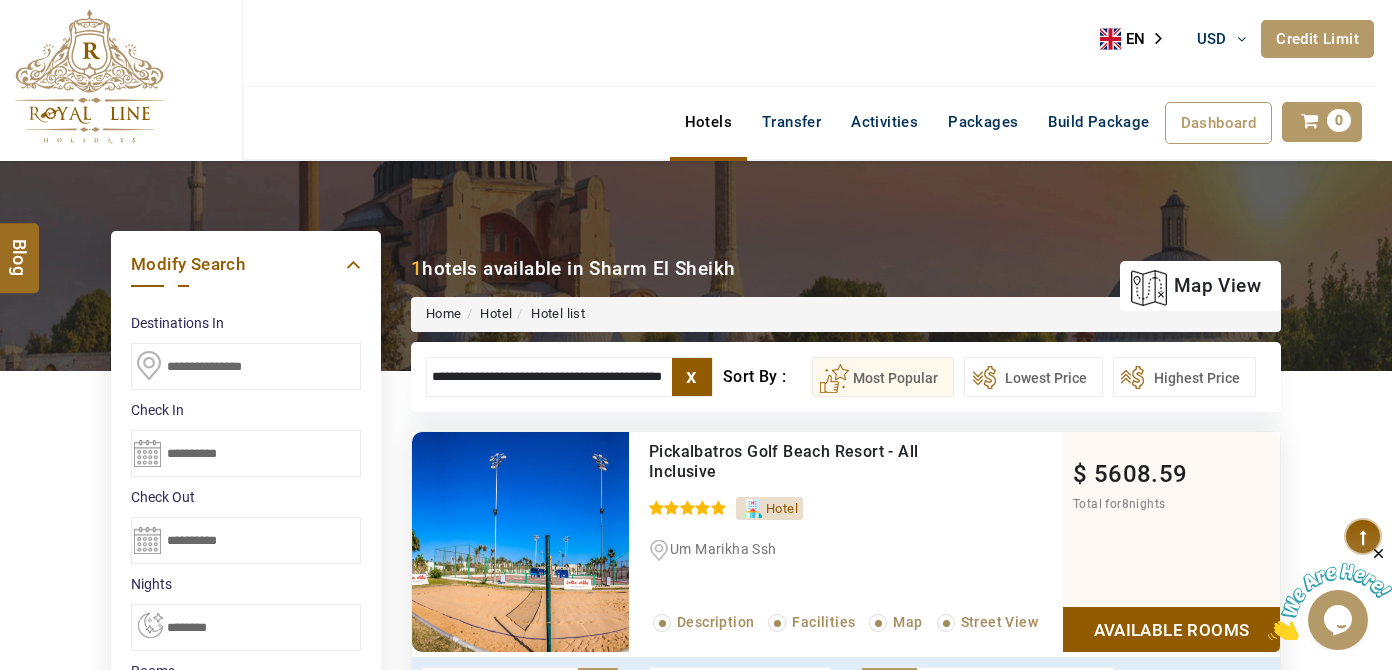 click on "x" at bounding box center [692, 377] 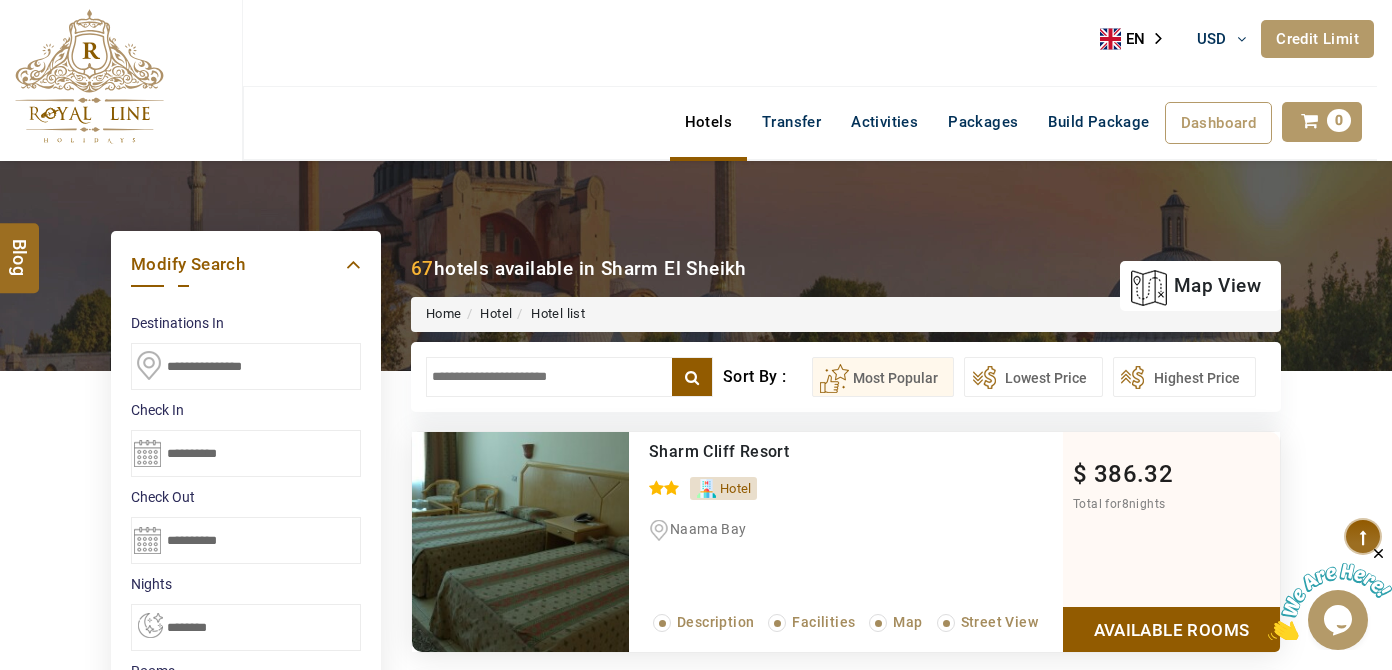 click at bounding box center (569, 377) 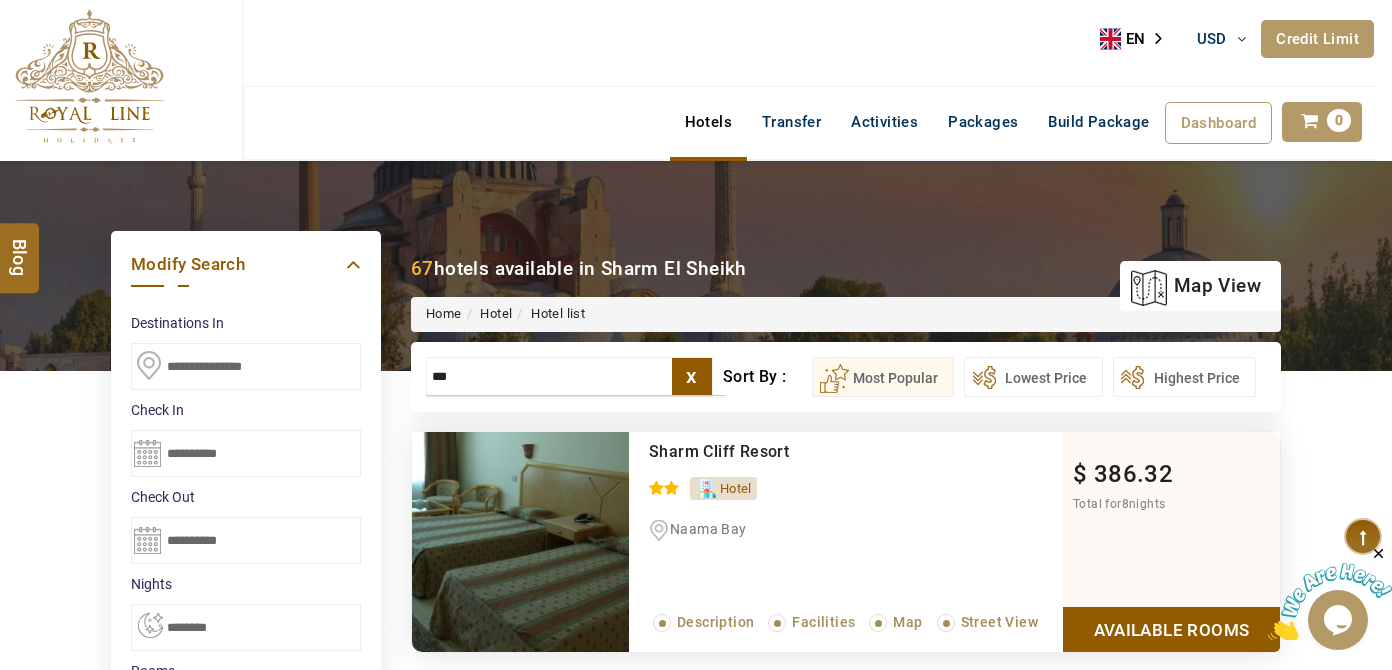 type on "***" 